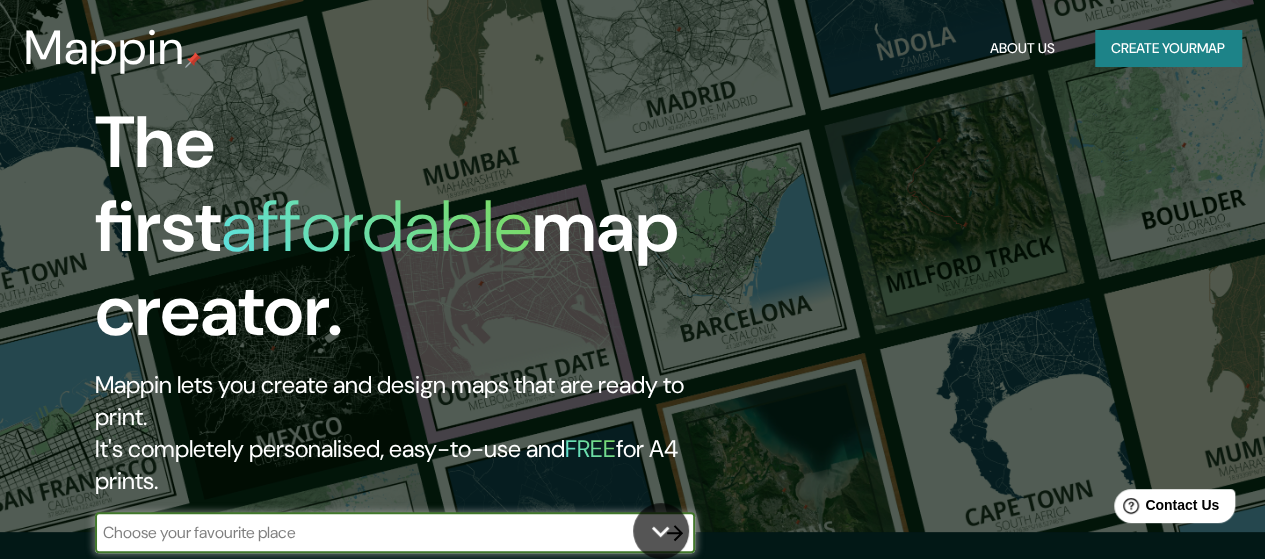 scroll, scrollTop: 35, scrollLeft: 0, axis: vertical 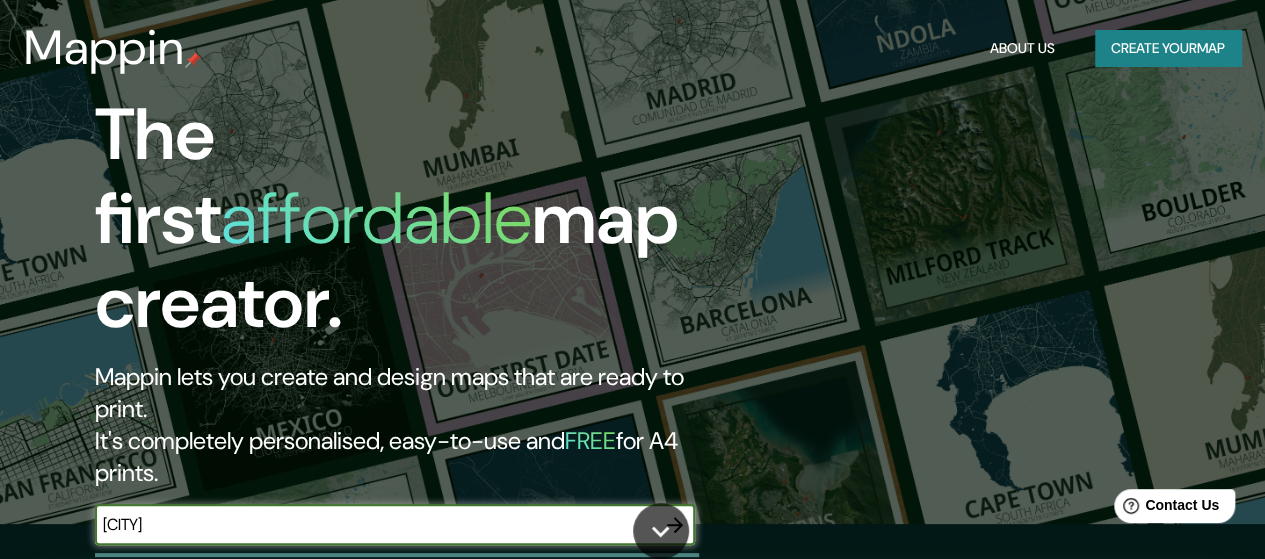 type on "[CITY]" 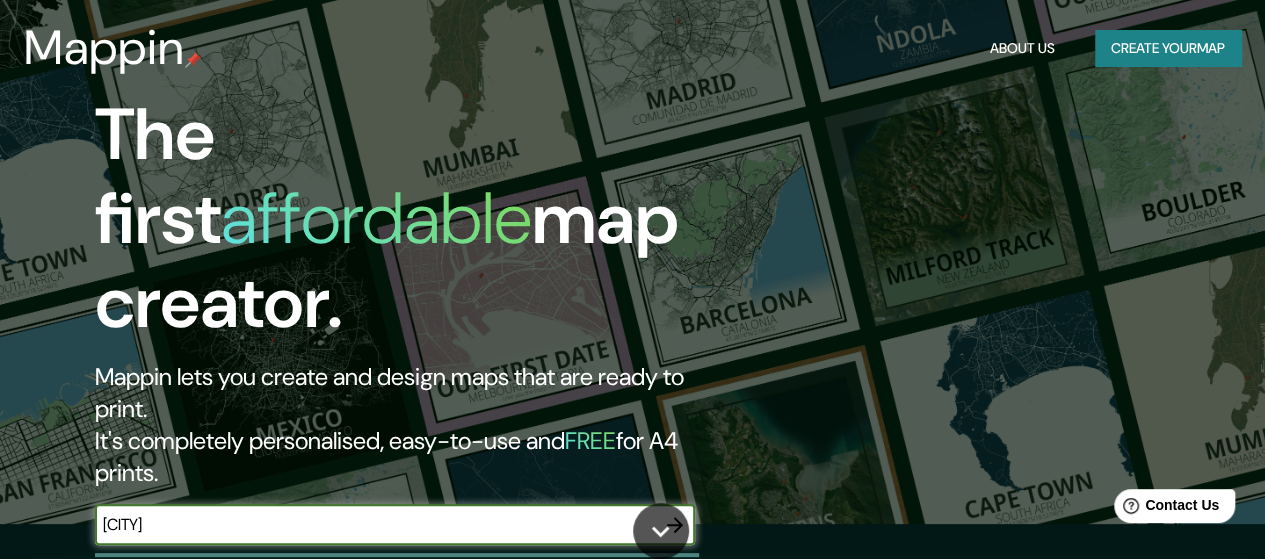 click 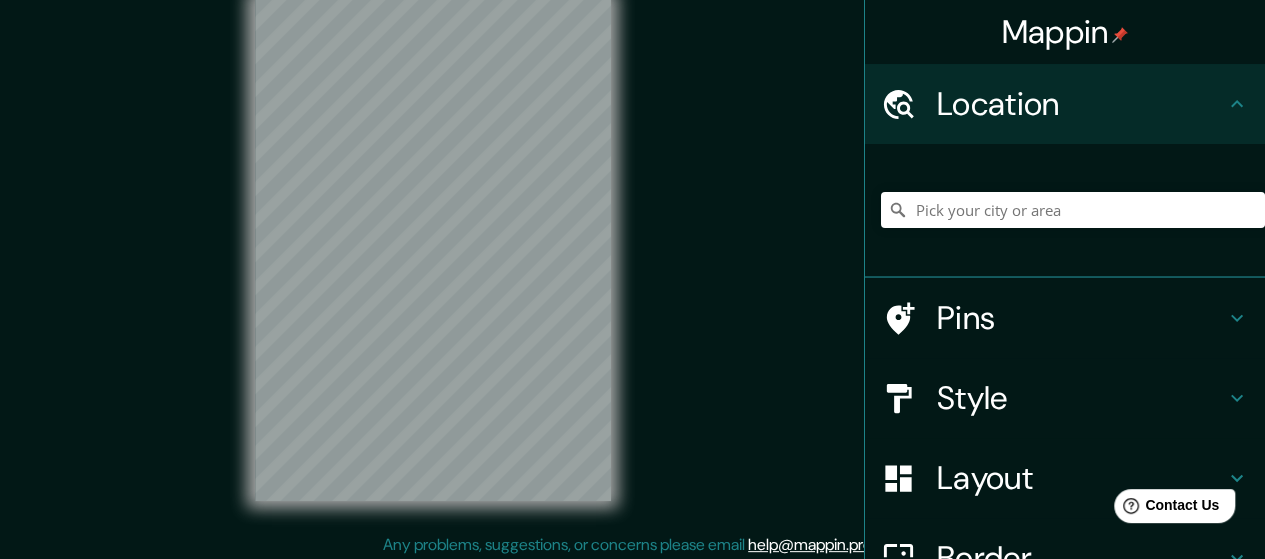 scroll, scrollTop: 0, scrollLeft: 0, axis: both 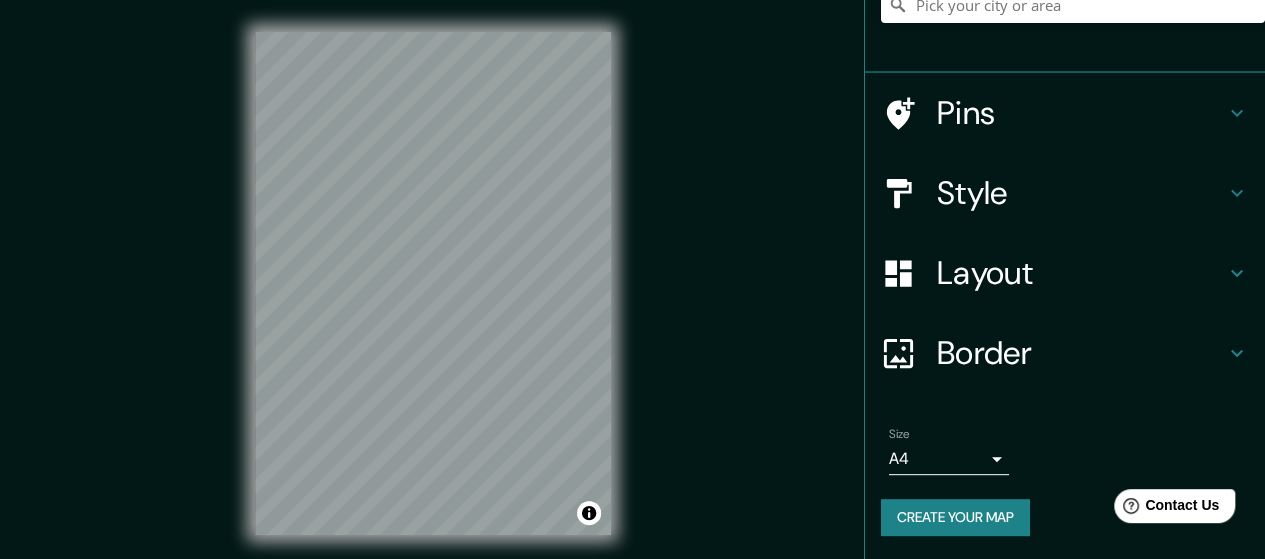 click on "Mappin Location Pins Style Layout Border Choose a border.  Hint : you can make layers of the frame opaque to create some cool effects. None Simple Transparent Fancy Size A4 single Create your map © Mapbox   © OpenStreetMap   Improve this map Any problems, suggestions, or concerns please email    help@mappin.pro . . ." at bounding box center [632, 299] 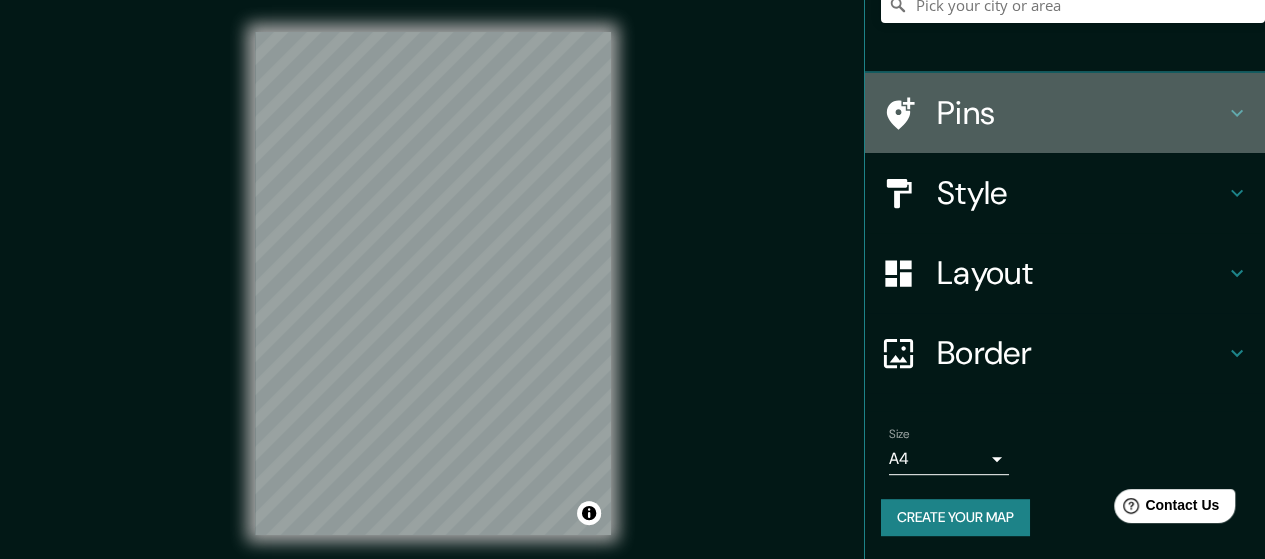 click on "Pins" at bounding box center (1081, 113) 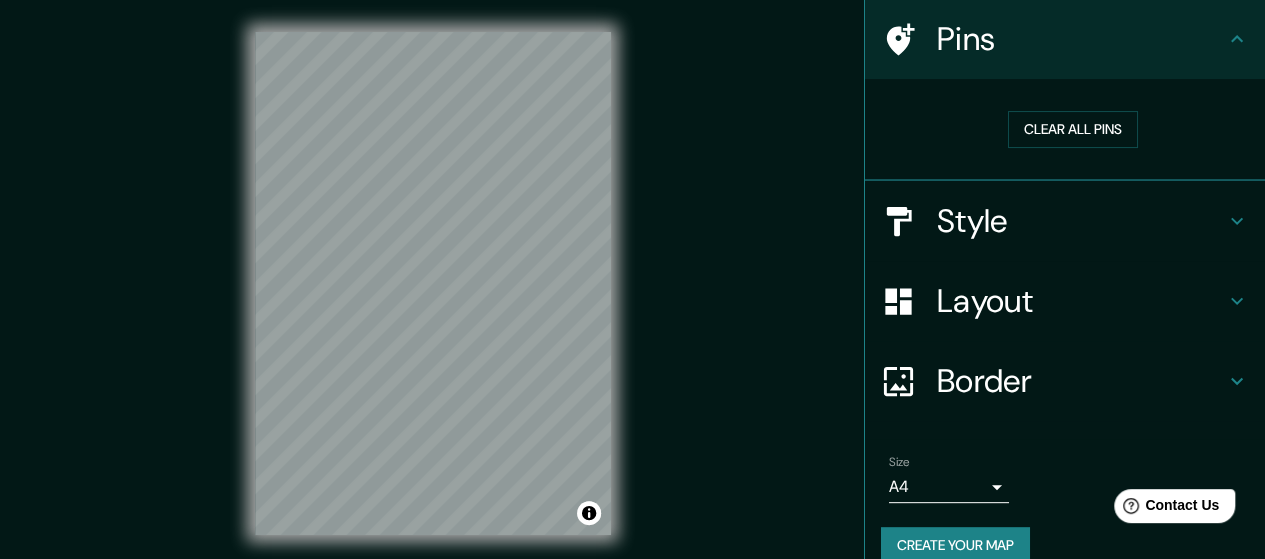 scroll, scrollTop: 147, scrollLeft: 0, axis: vertical 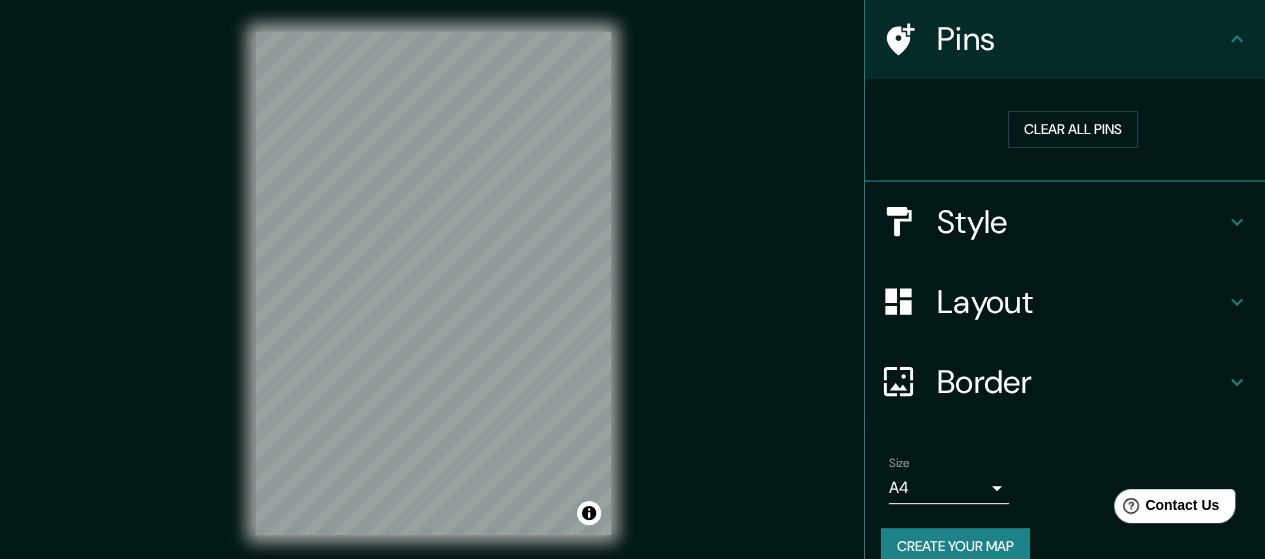 click on "© Mapbox   © OpenStreetMap   Improve this map" at bounding box center [433, 283] 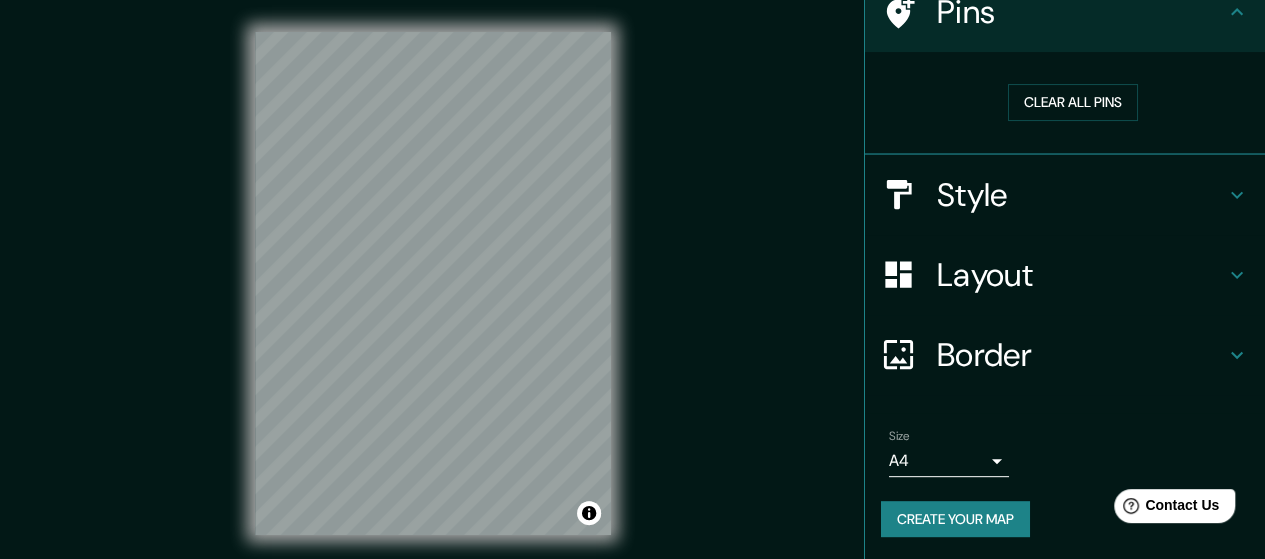 click on "Clear all pins" at bounding box center [1065, 103] 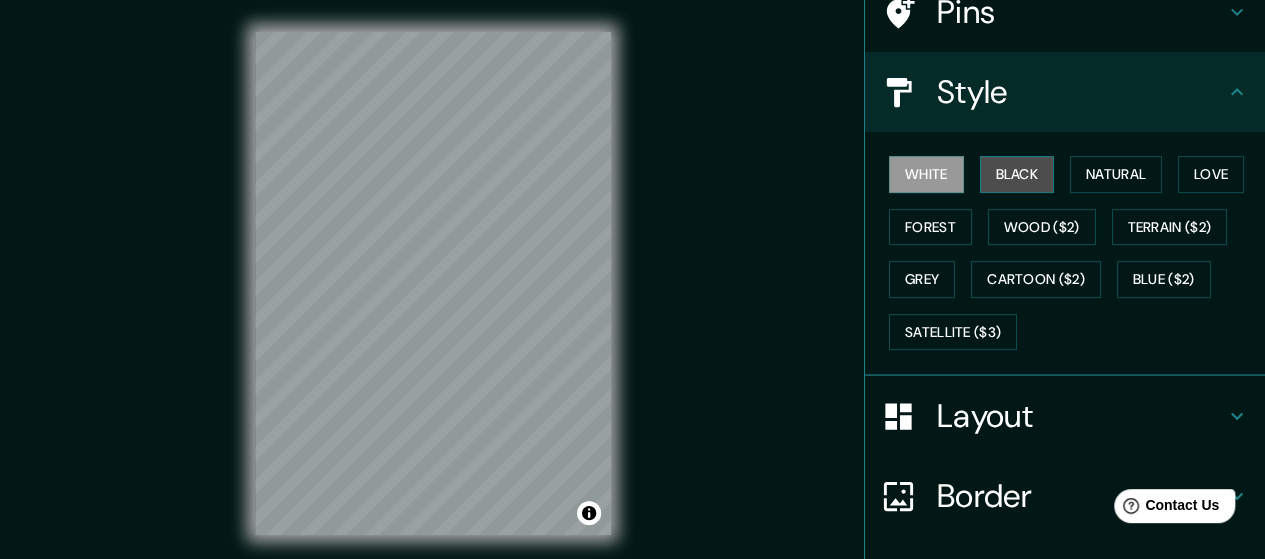 click on "Black" at bounding box center (1017, 174) 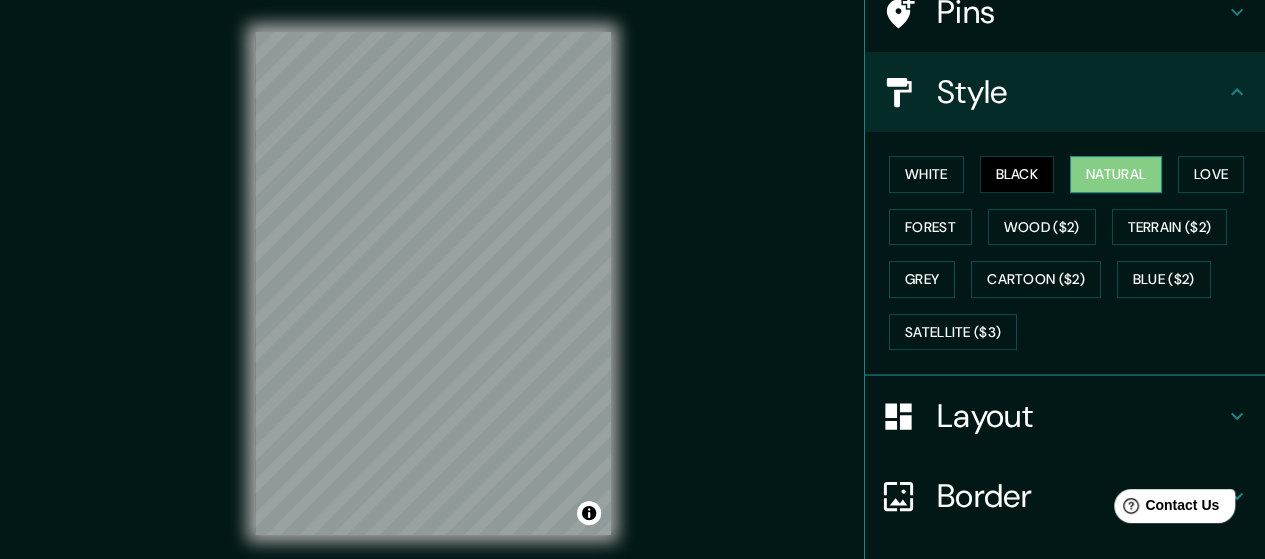 click on "Natural" at bounding box center [1116, 174] 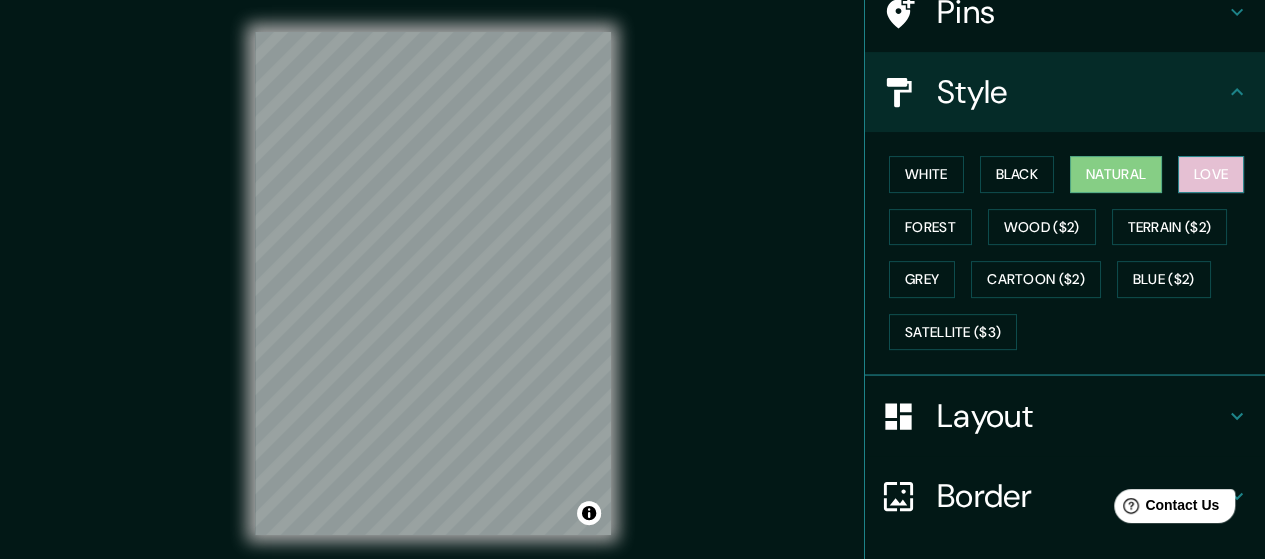 click on "Love" at bounding box center (1211, 174) 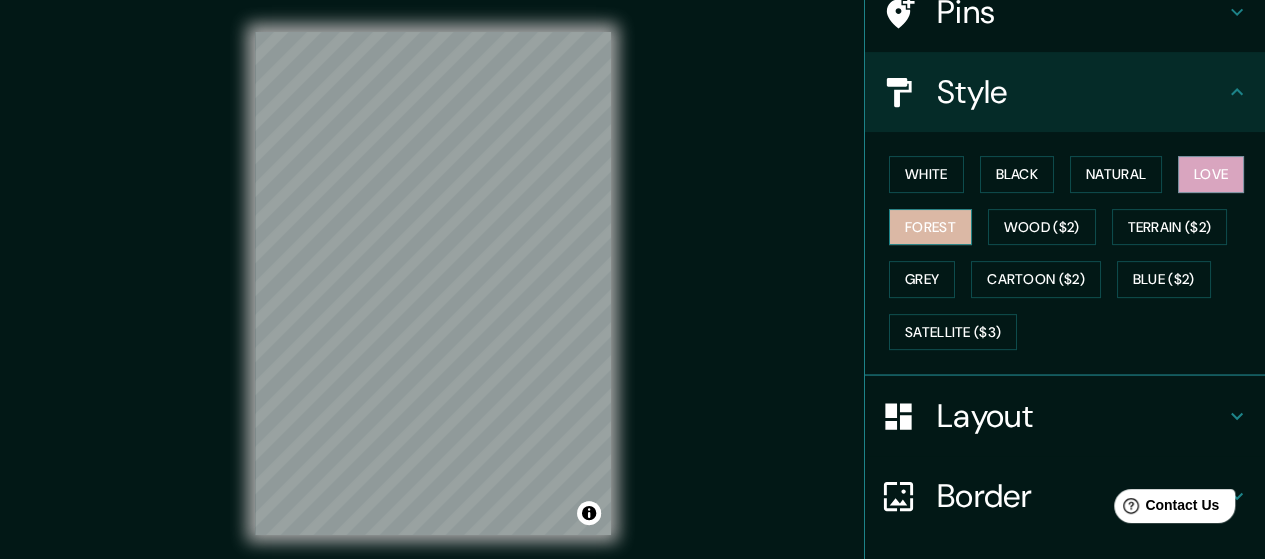 click on "Forest" at bounding box center [930, 227] 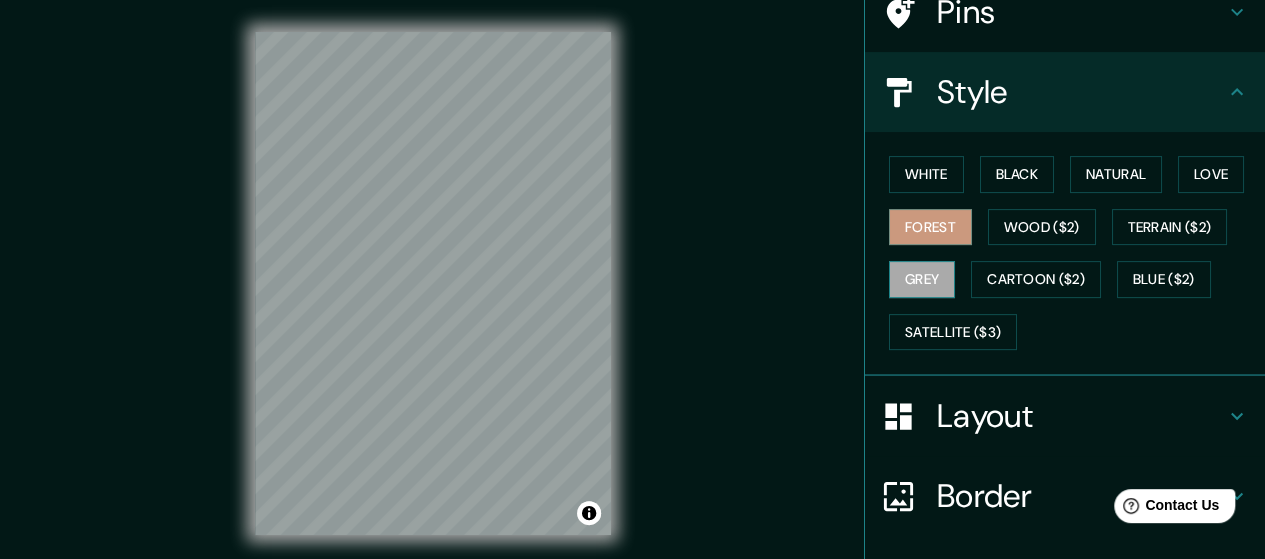 click on "Grey" at bounding box center [922, 279] 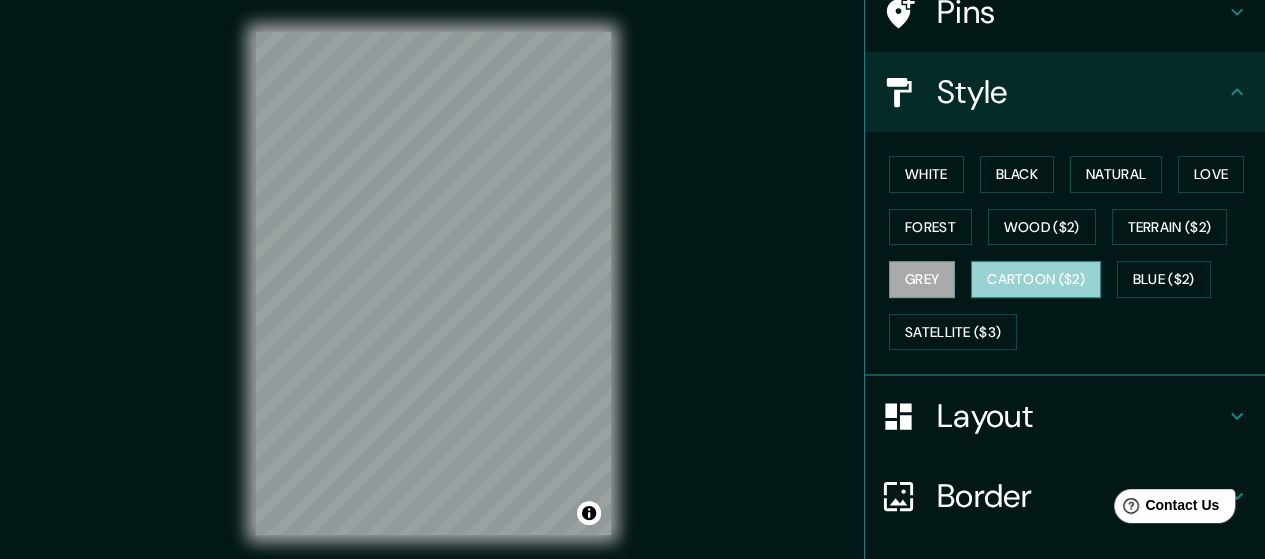 click on "Cartoon ($2)" at bounding box center (1036, 279) 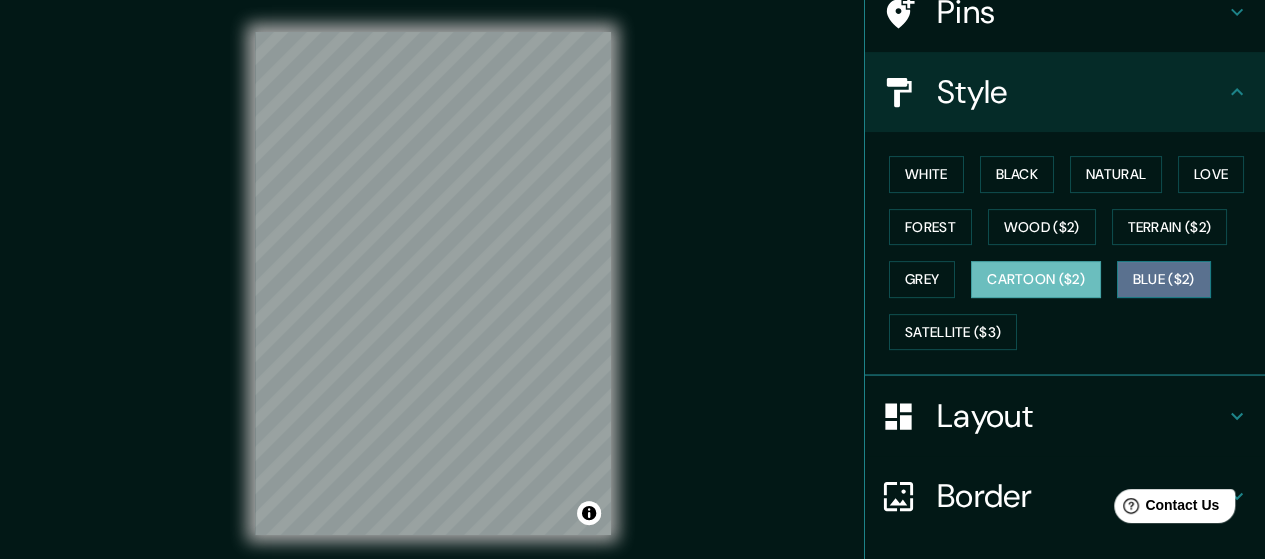 click on "Blue ($2)" at bounding box center (1164, 279) 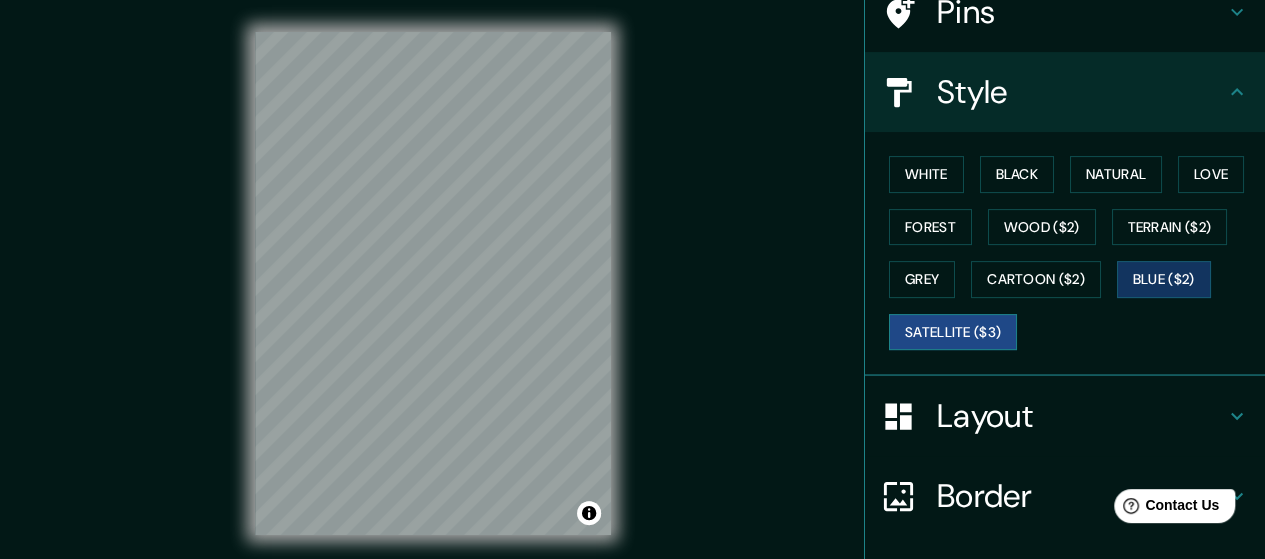 click on "Satellite ($3)" at bounding box center [953, 332] 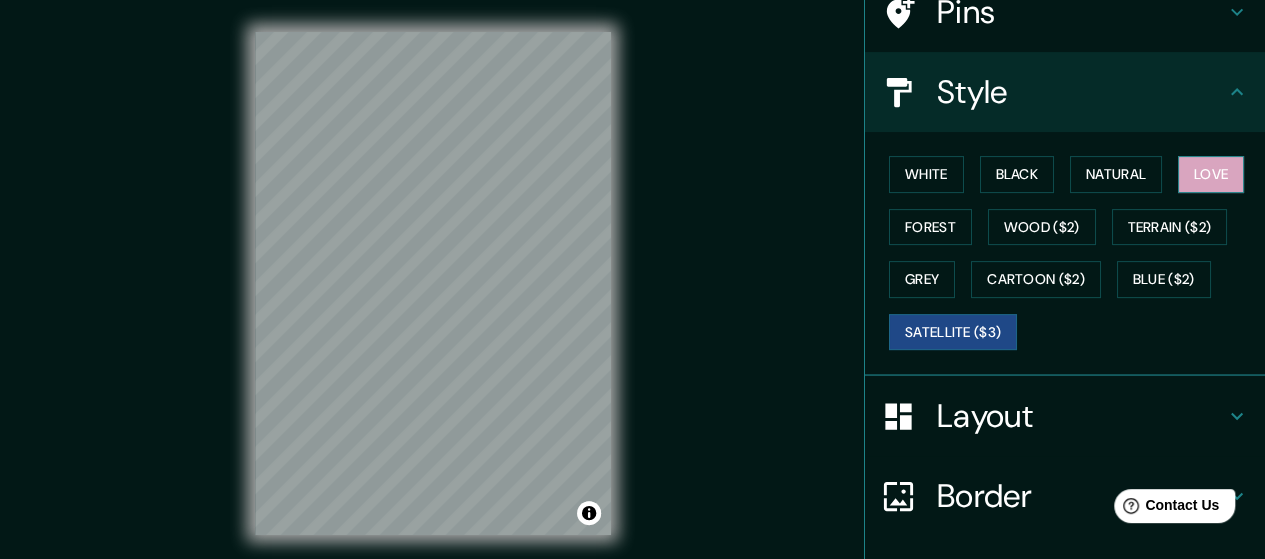 click on "Love" at bounding box center (1211, 174) 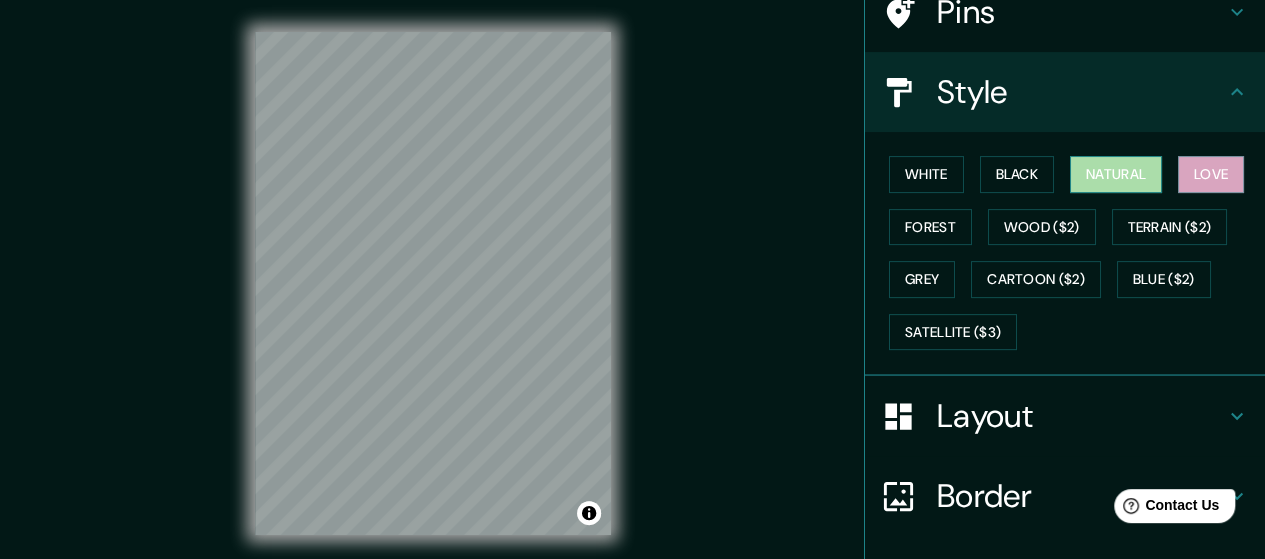 click on "Natural" at bounding box center (1116, 174) 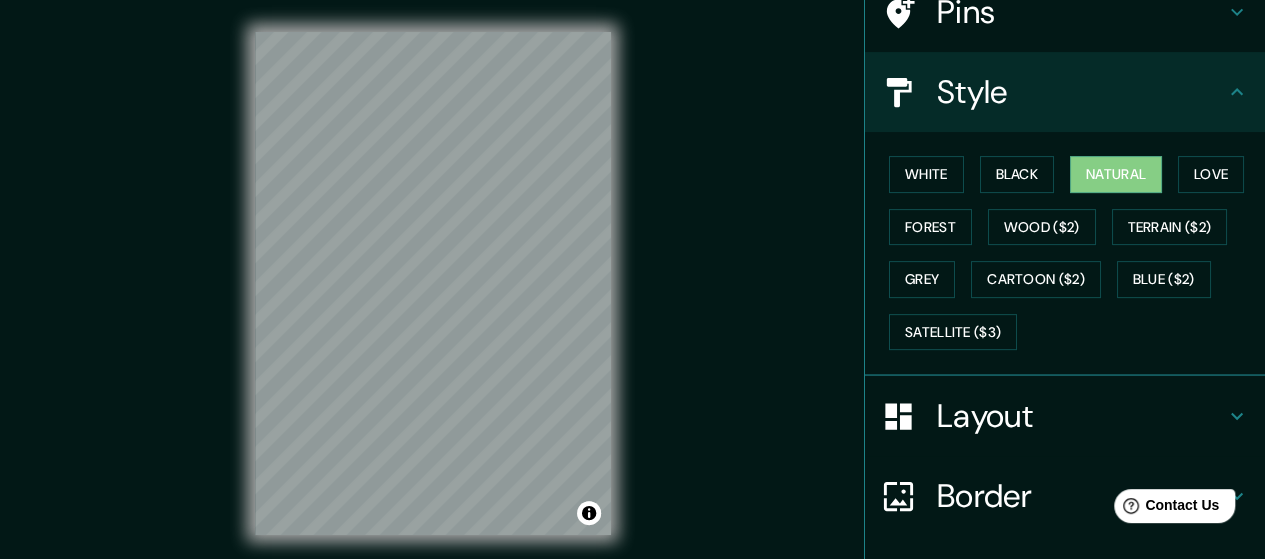 click on "Layout" at bounding box center (1065, 416) 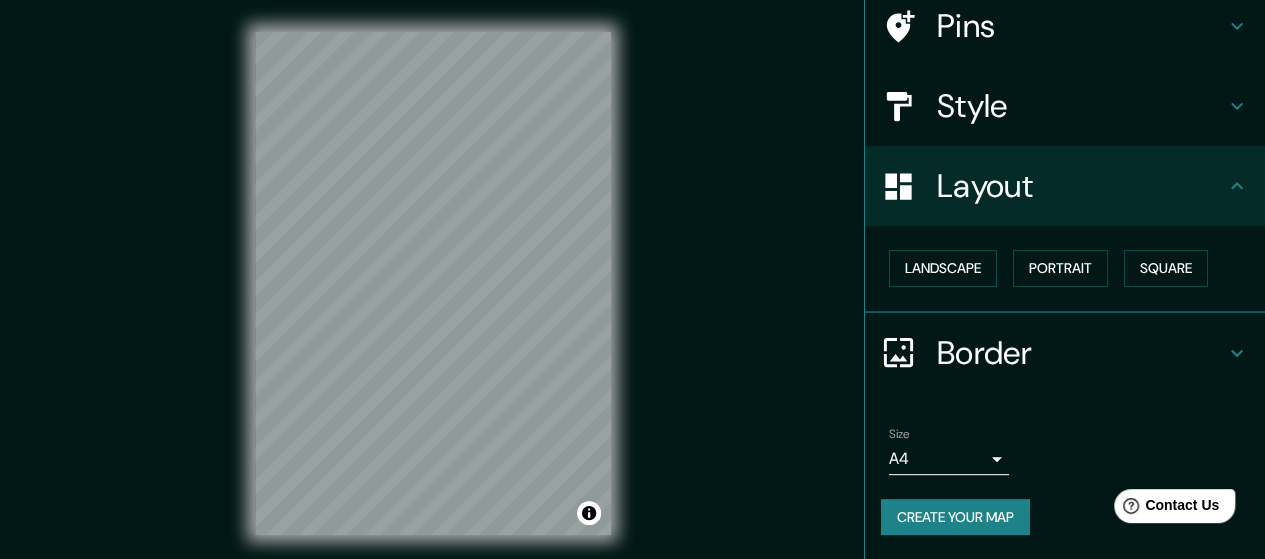 scroll, scrollTop: 158, scrollLeft: 0, axis: vertical 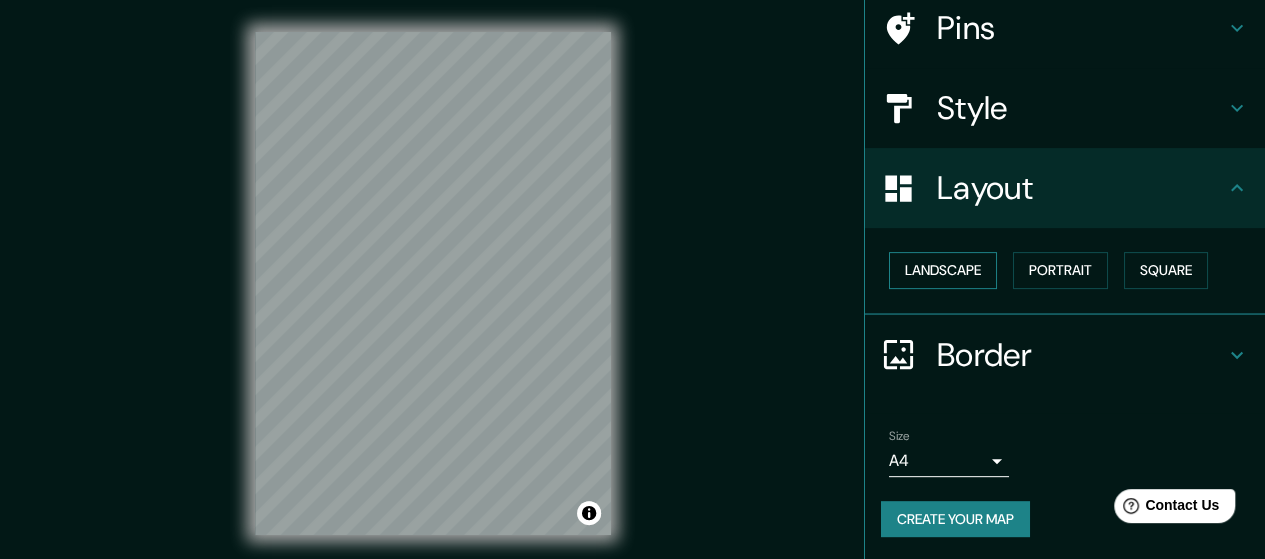 click on "Landscape" at bounding box center (943, 270) 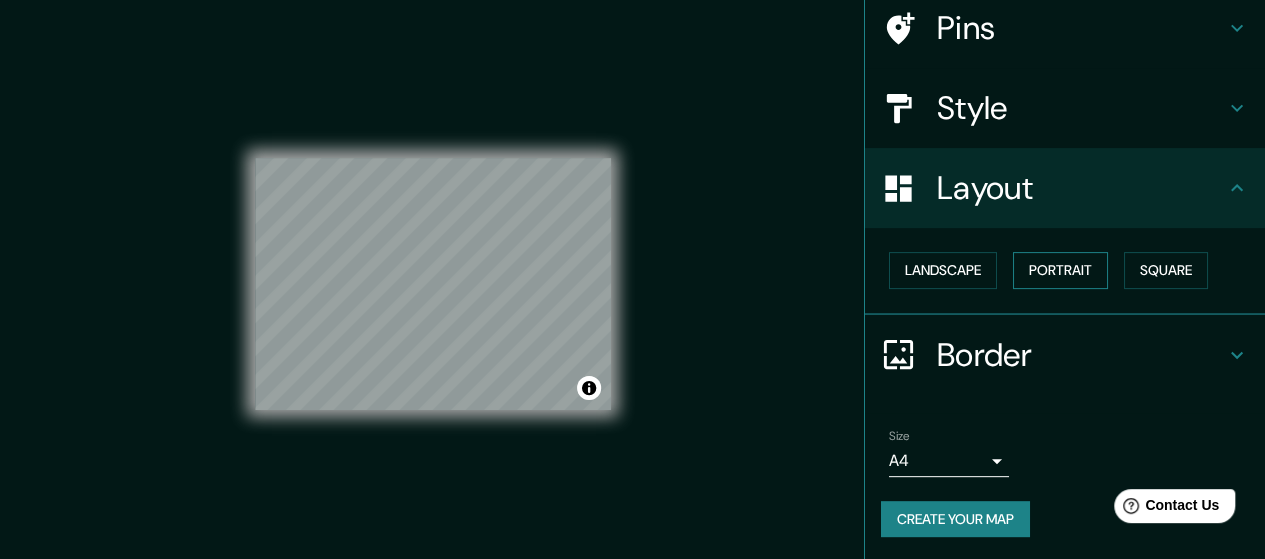 click on "Portrait" at bounding box center [1060, 270] 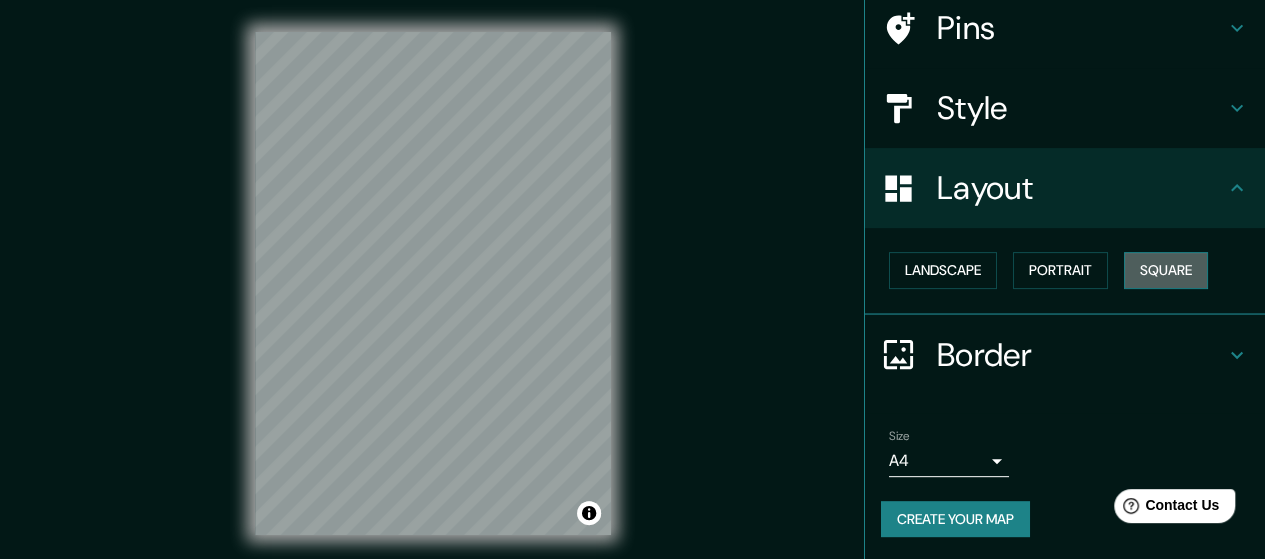 click on "Square" at bounding box center (1166, 270) 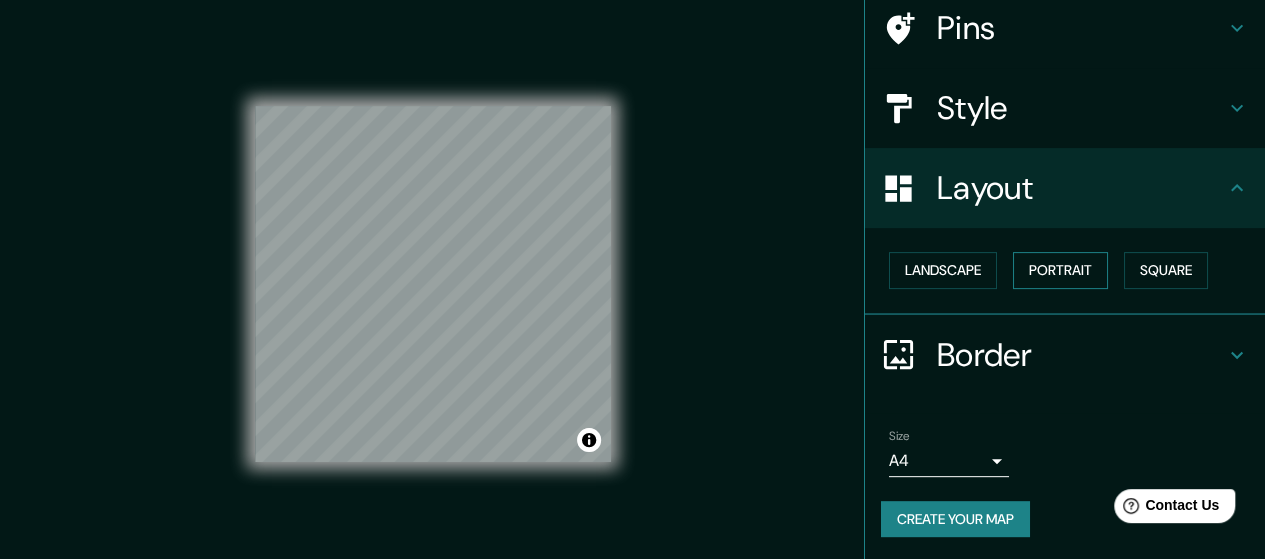 click on "Portrait" at bounding box center [1060, 270] 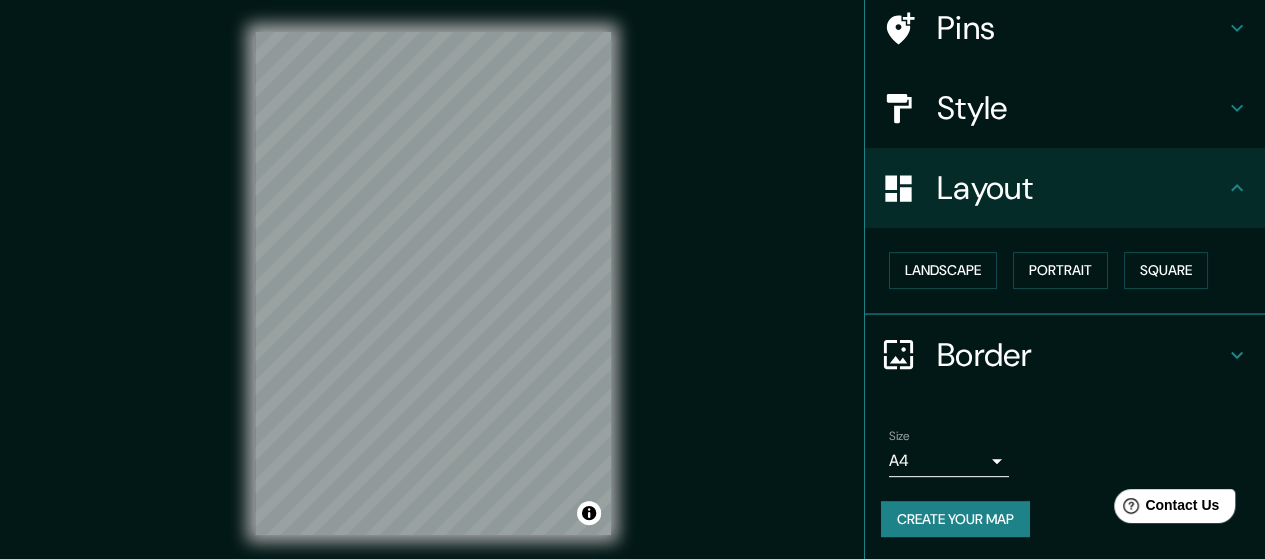 click on "Border" at bounding box center (1081, 355) 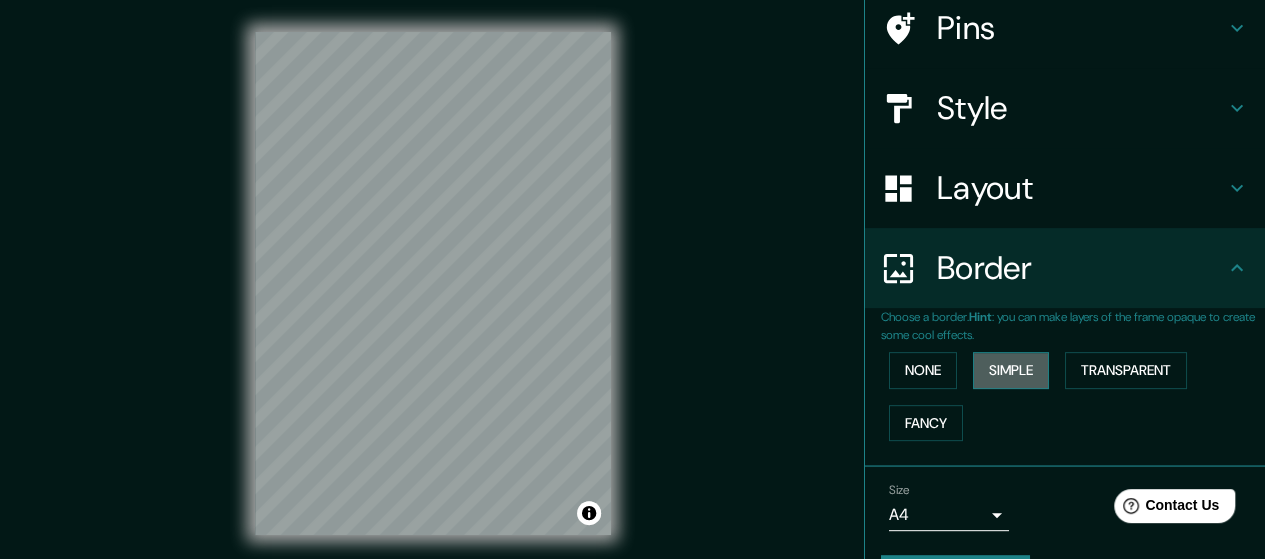 click on "Simple" at bounding box center [1011, 370] 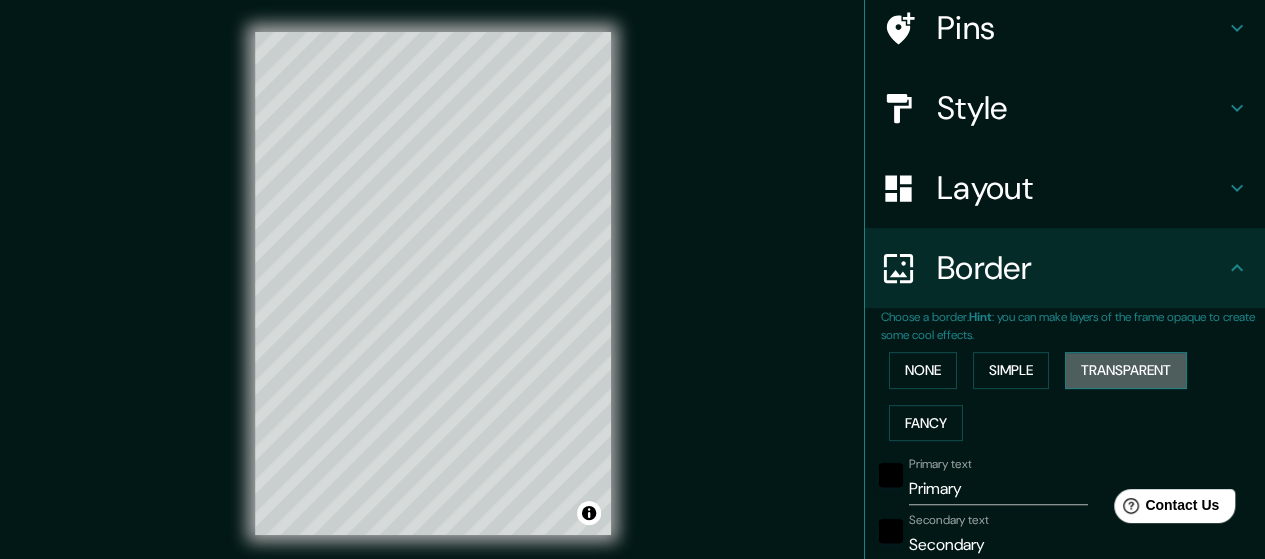 click on "Transparent" at bounding box center [1126, 370] 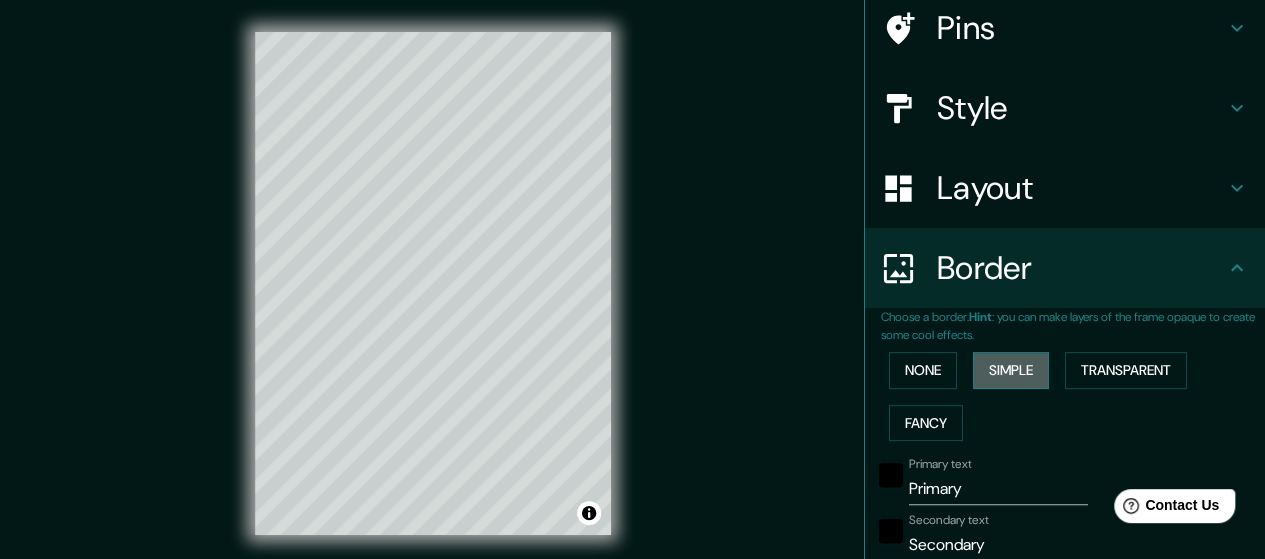 click on "Simple" at bounding box center [1011, 370] 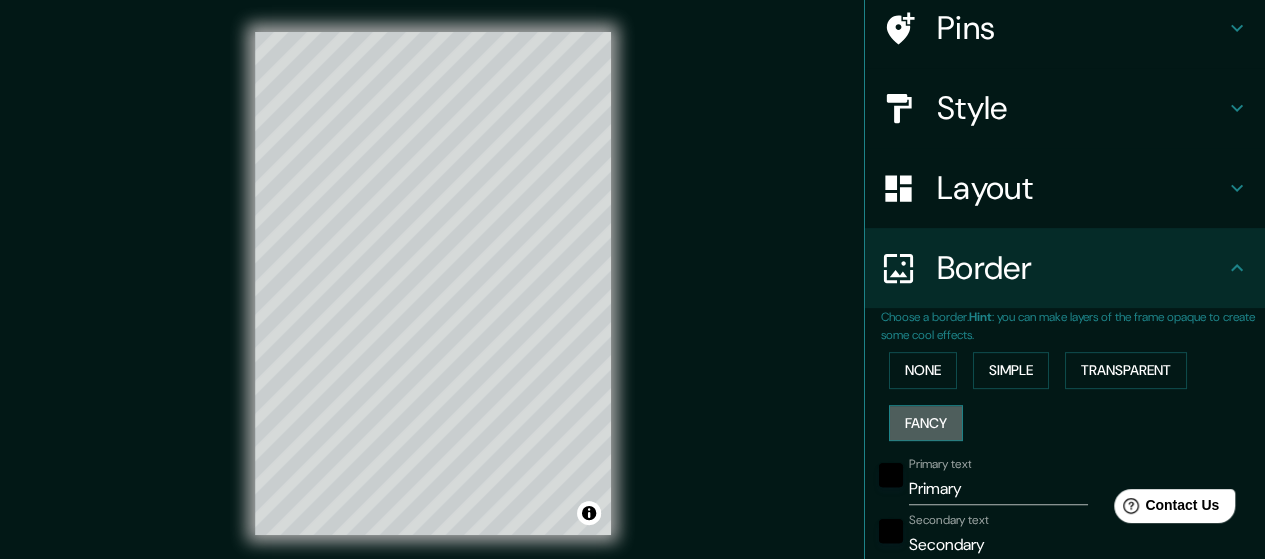 click on "Fancy" at bounding box center [926, 423] 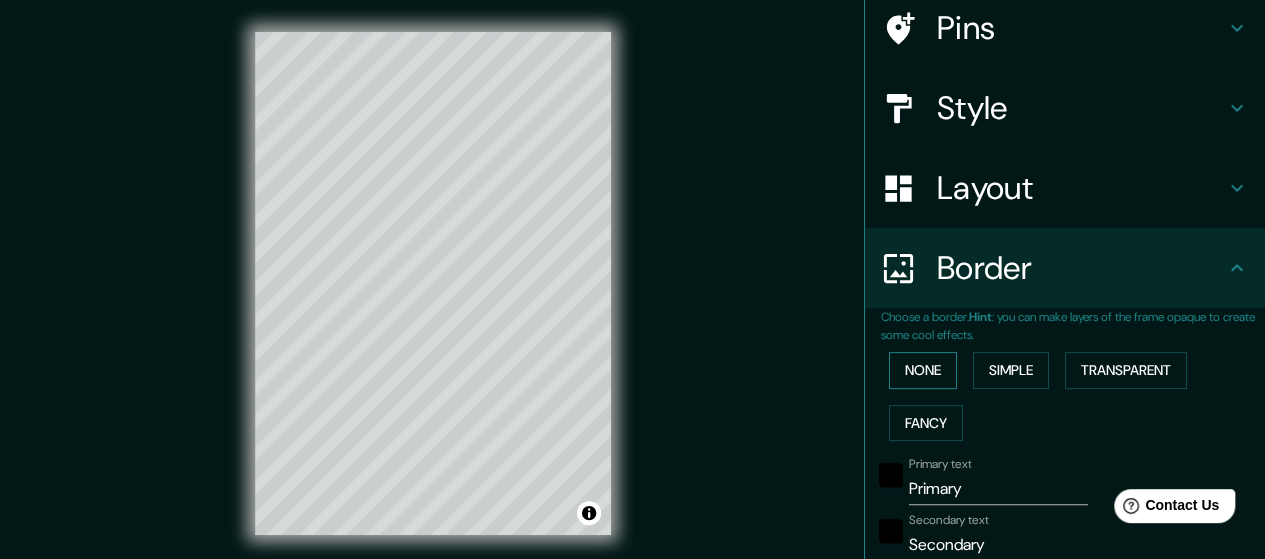click on "None" at bounding box center [923, 370] 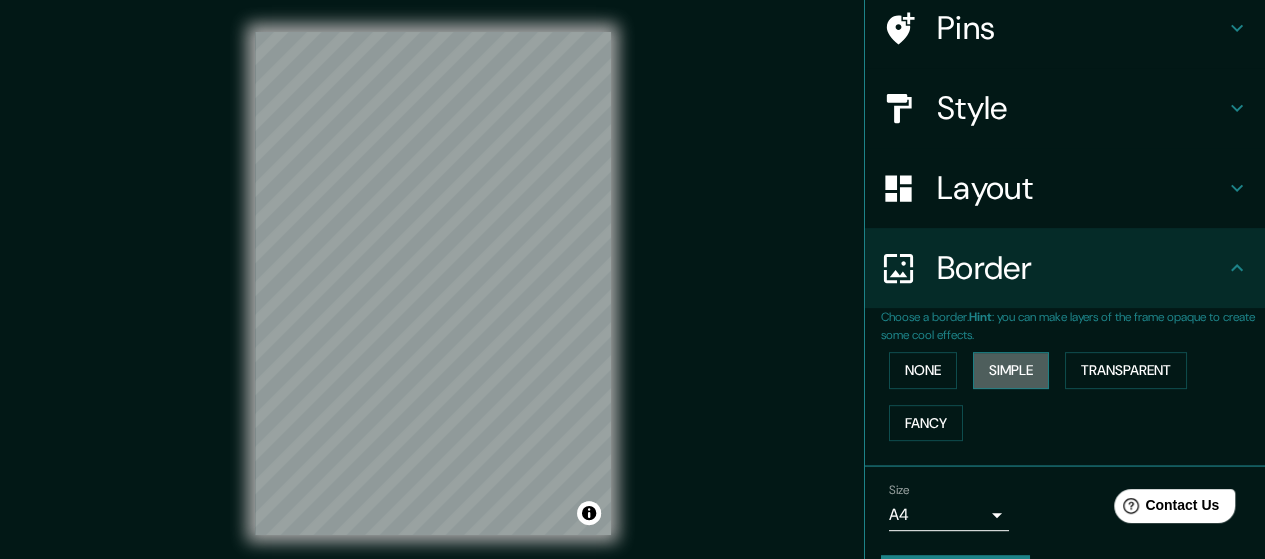 click on "Simple" at bounding box center (1011, 370) 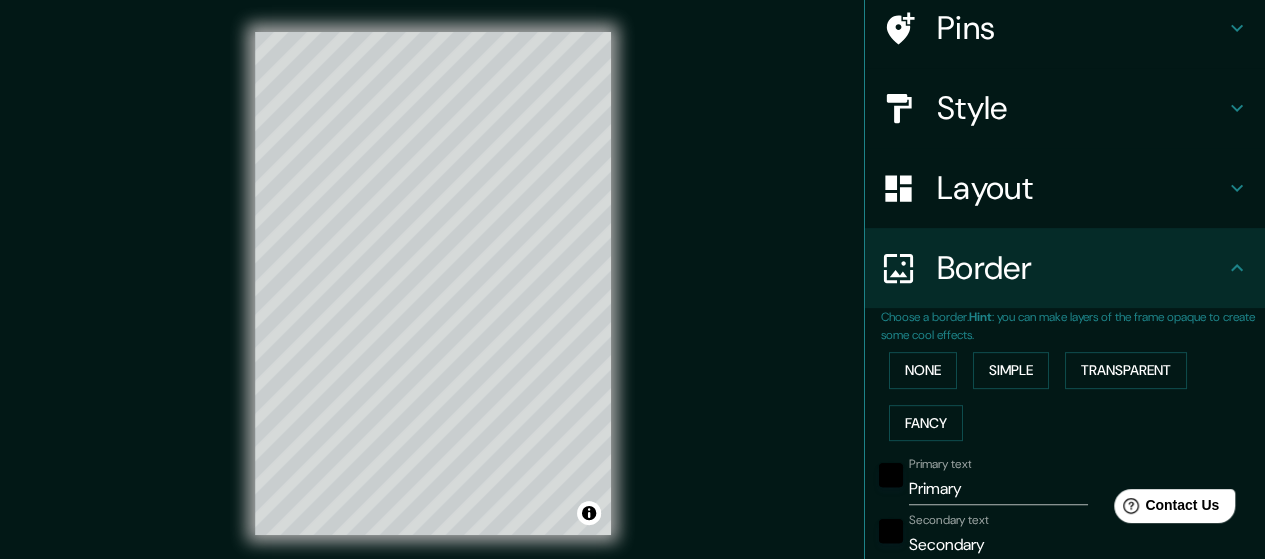 click on "Primary" at bounding box center (998, 489) 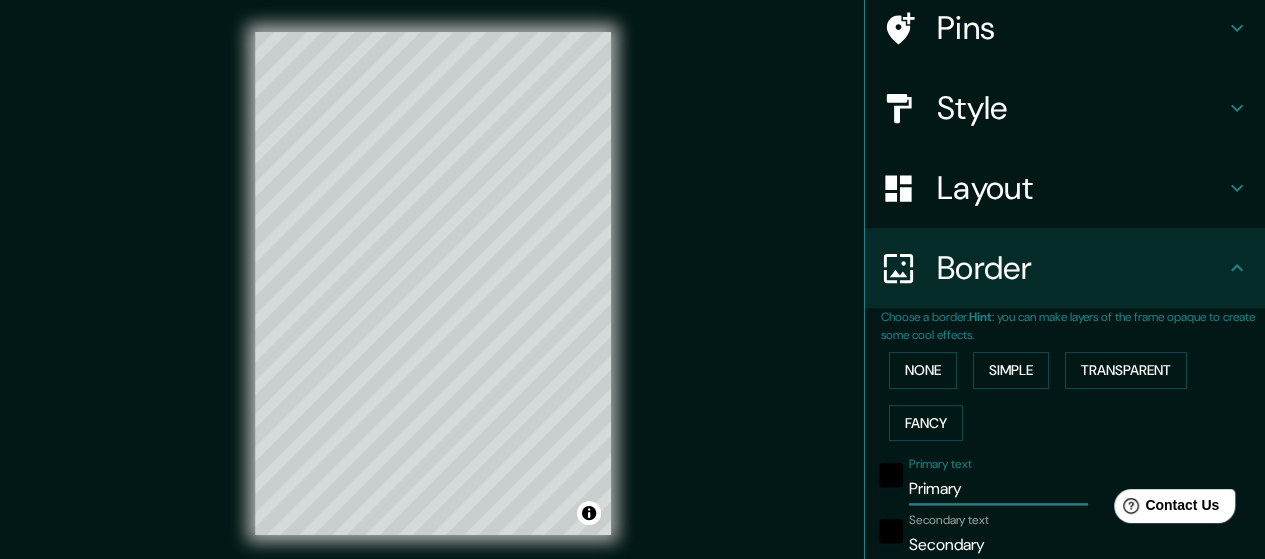 click on "Primary" at bounding box center (998, 489) 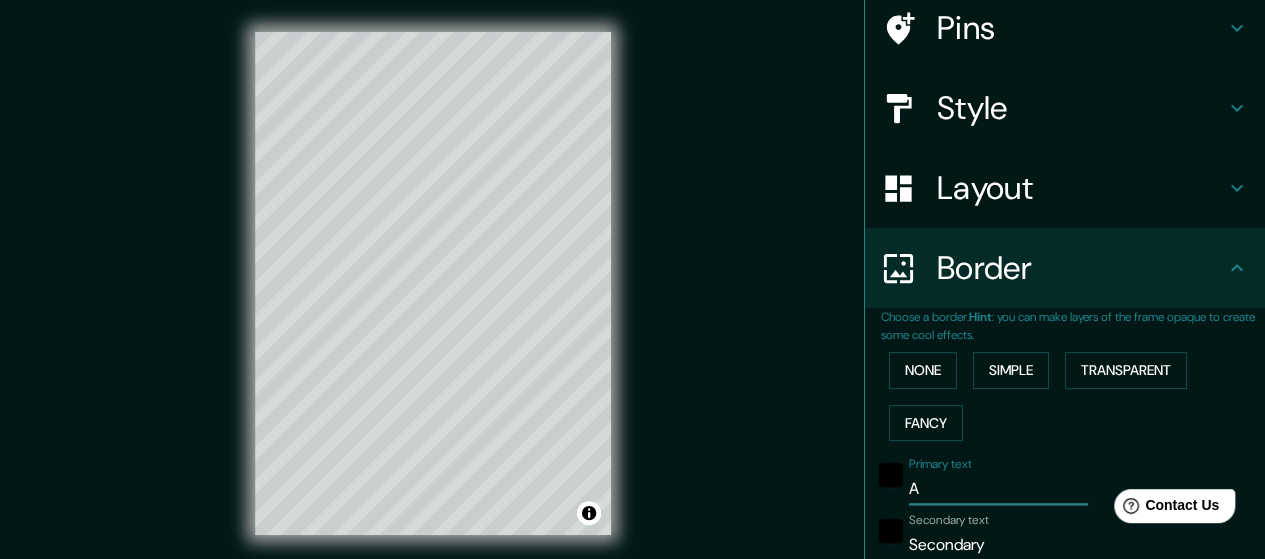 type on "As" 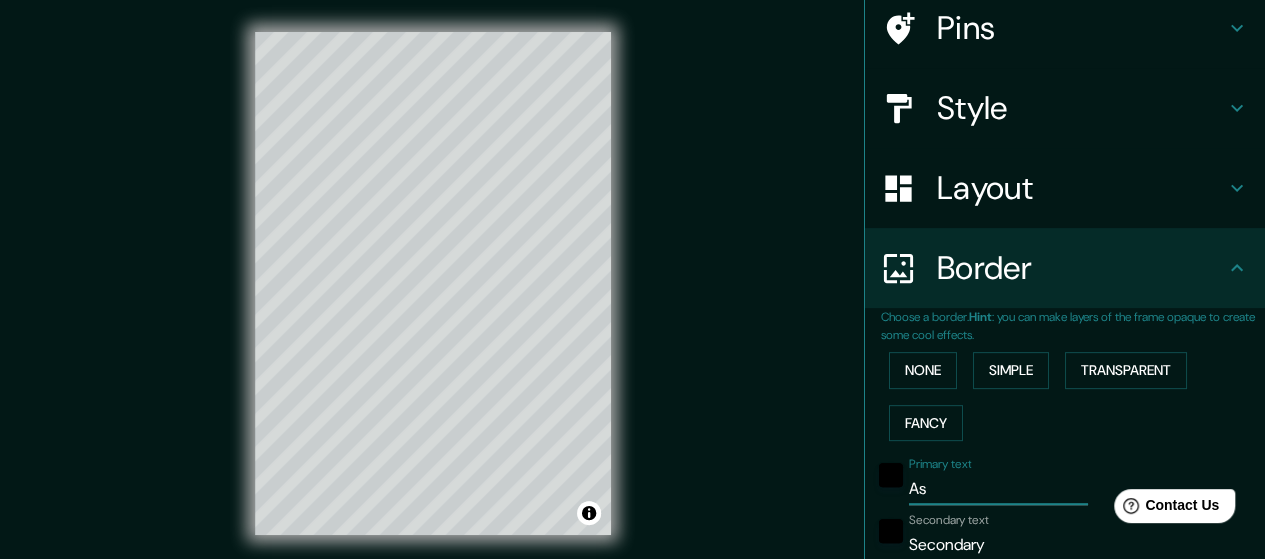 type on "142" 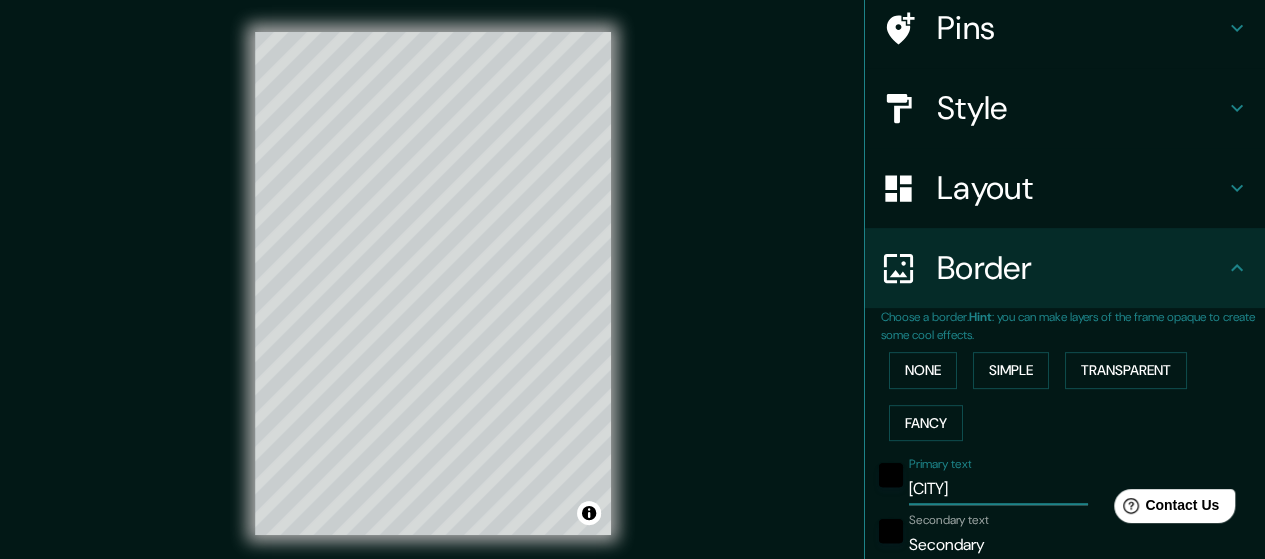 type on "[CITY]" 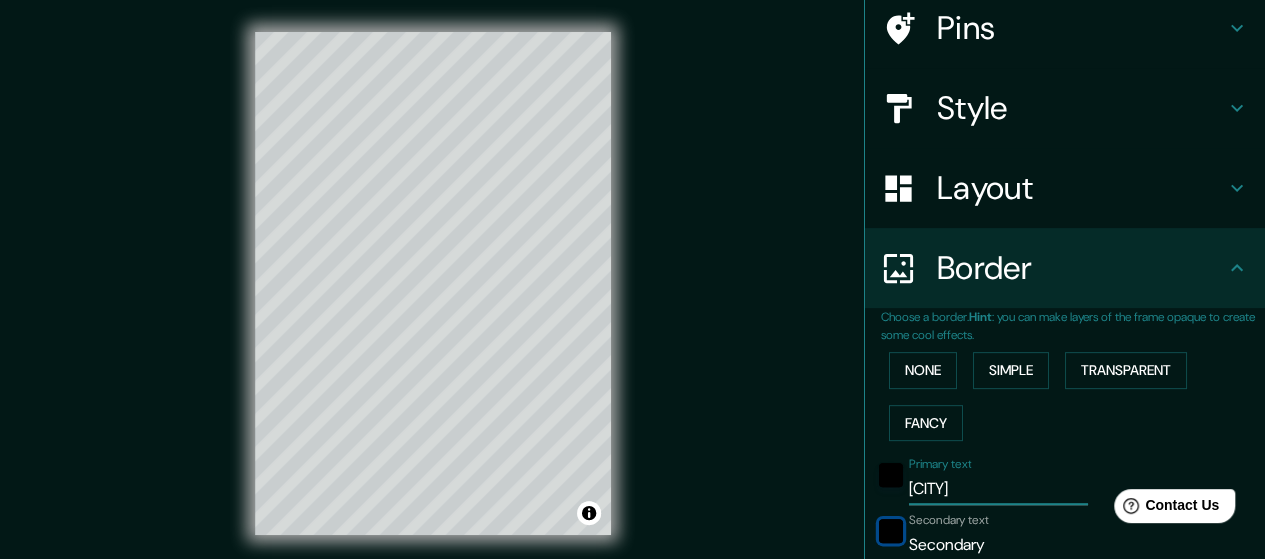 type 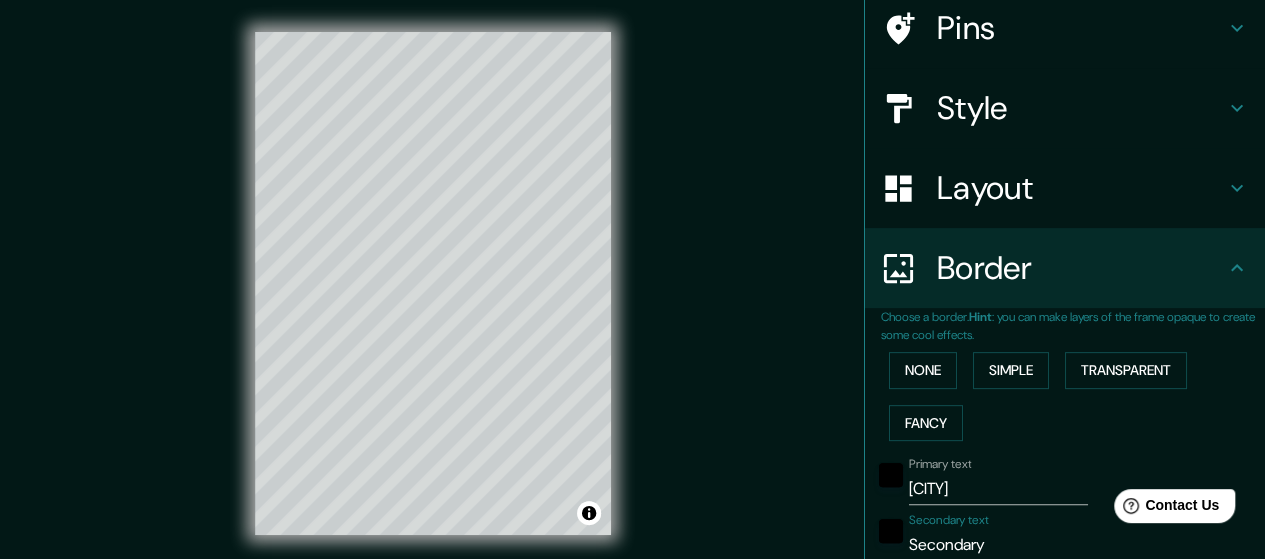 type on "A" 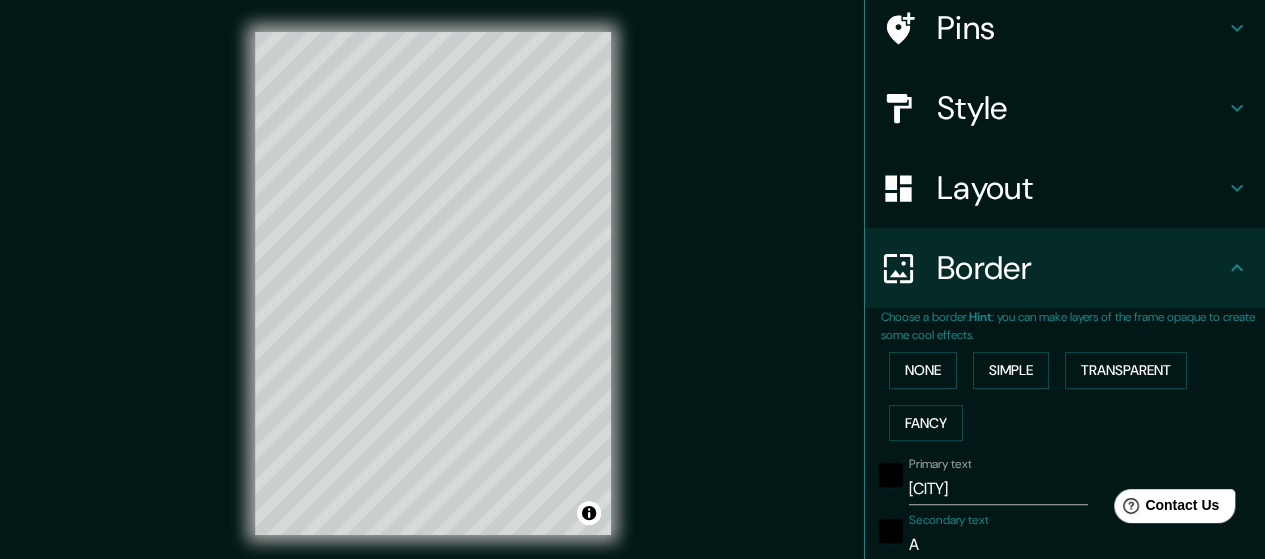 type on "142" 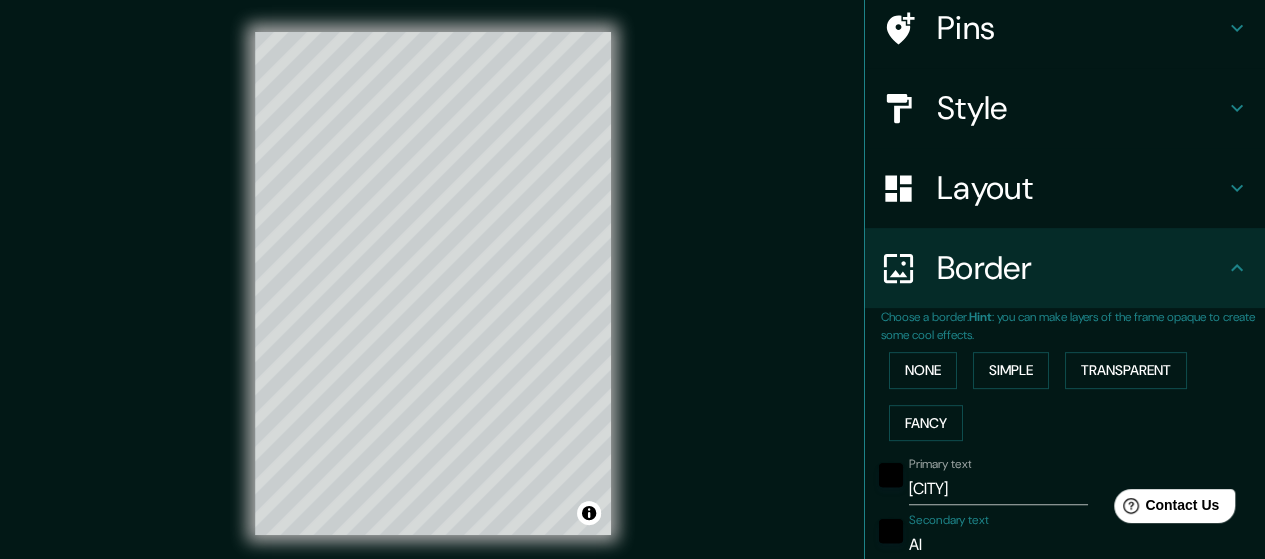 type on "[CITY]" 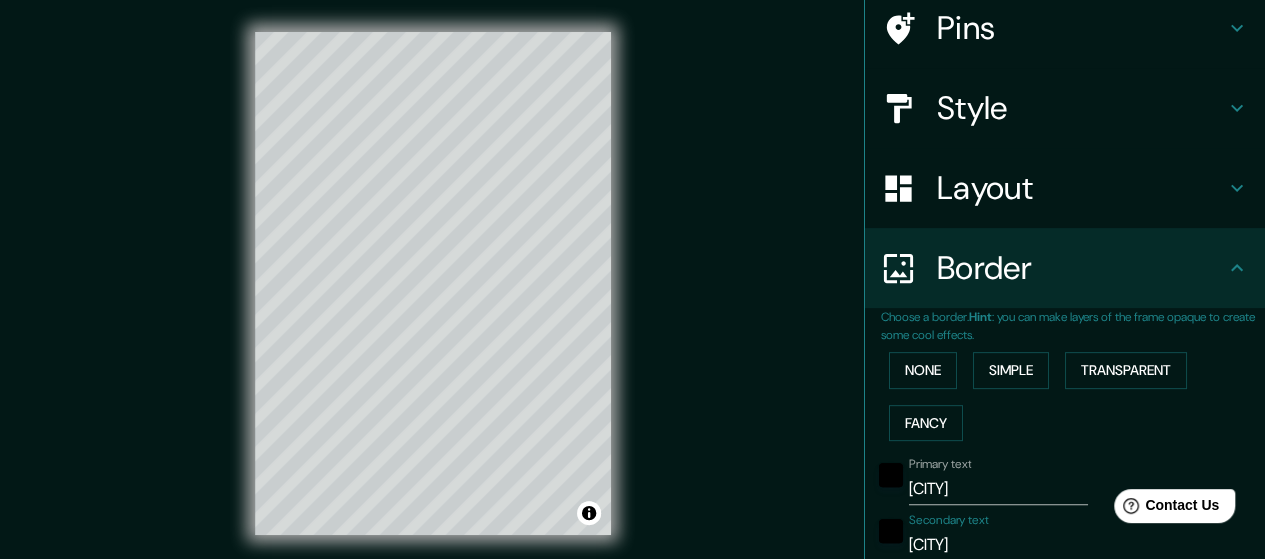 type on "142" 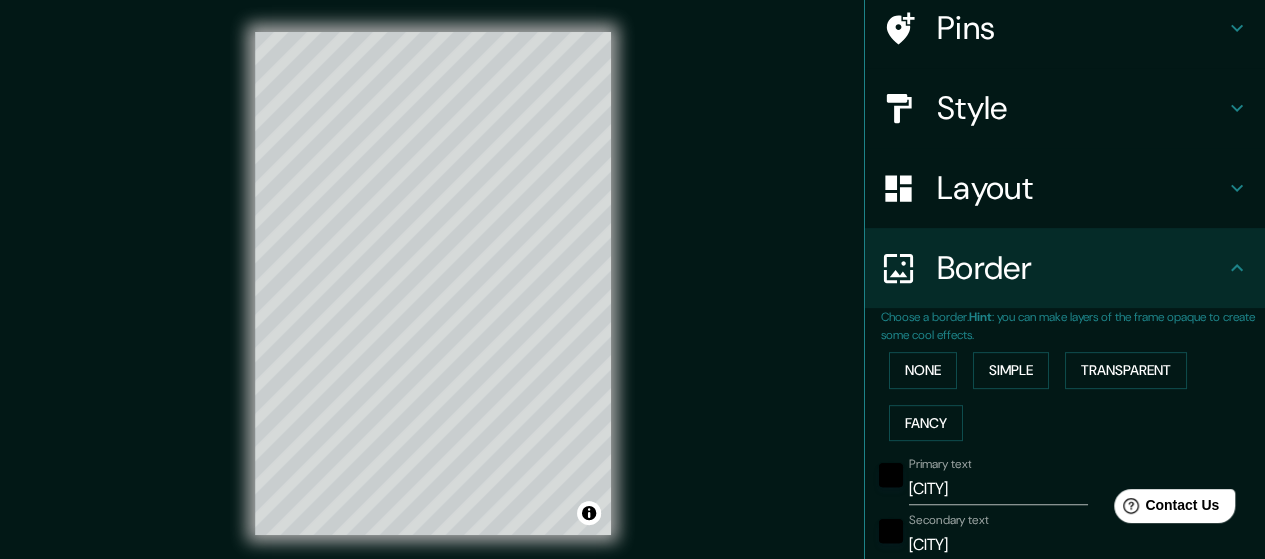 scroll, scrollTop: 464, scrollLeft: 0, axis: vertical 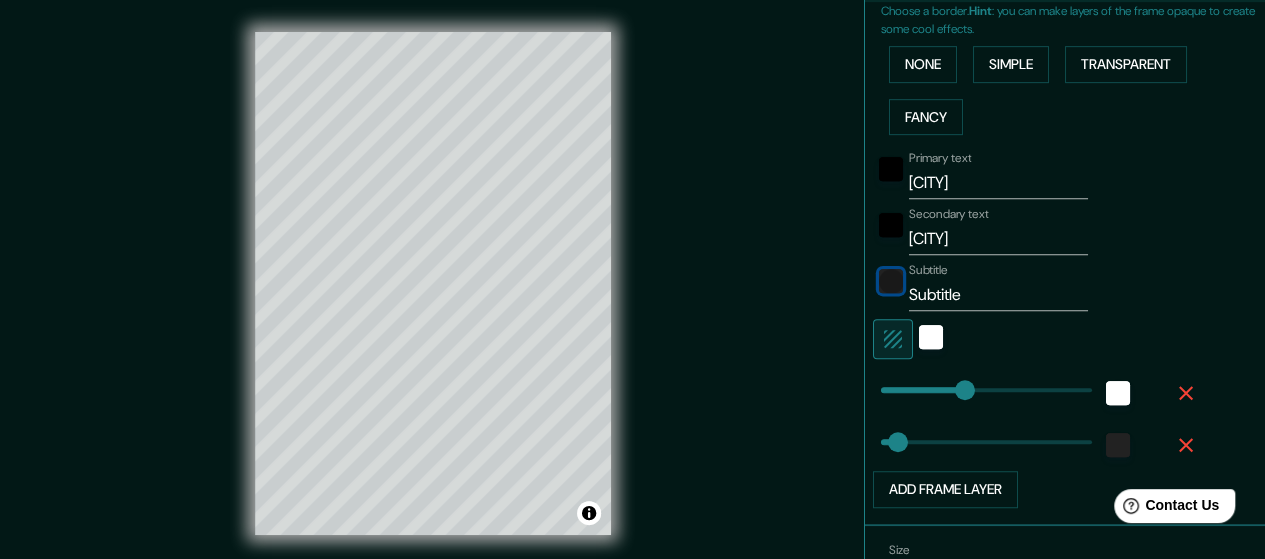 type 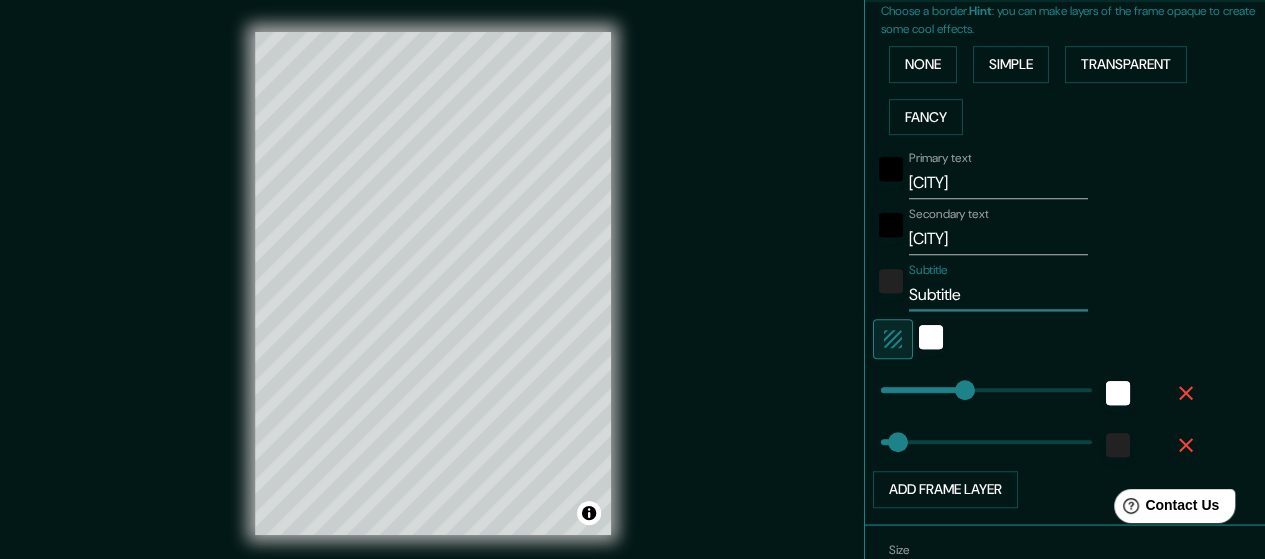 type on "V" 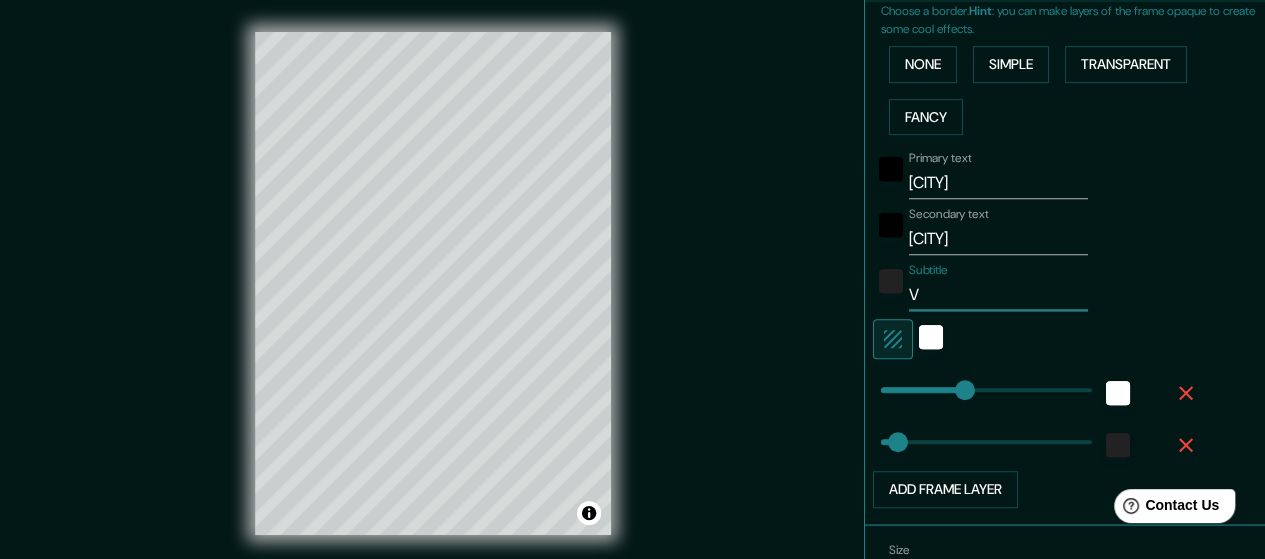 type on "VI" 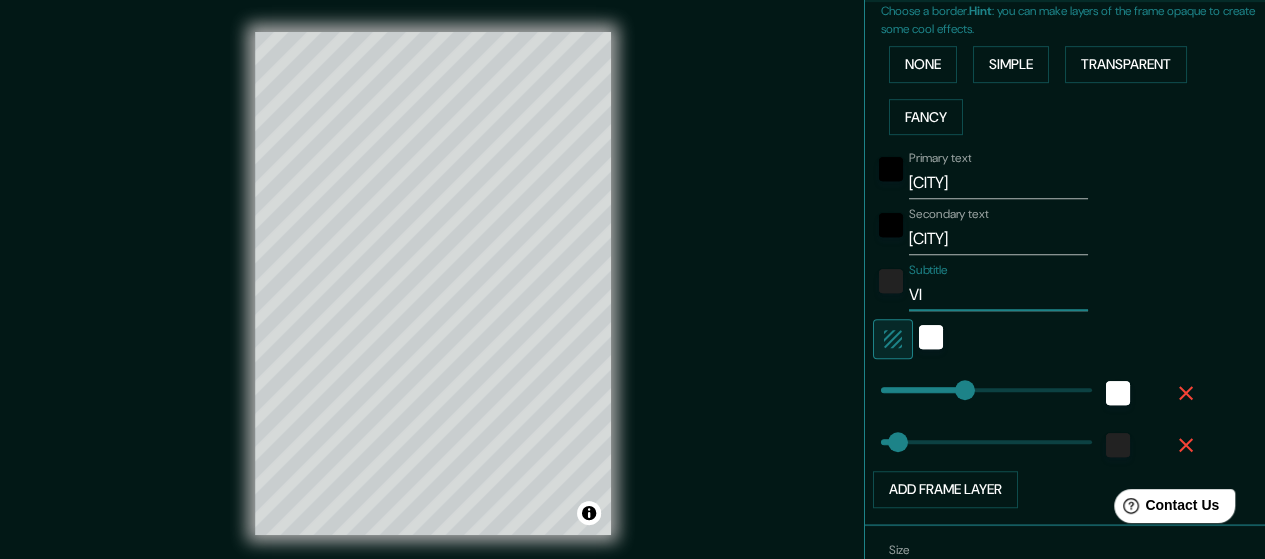 type on "142" 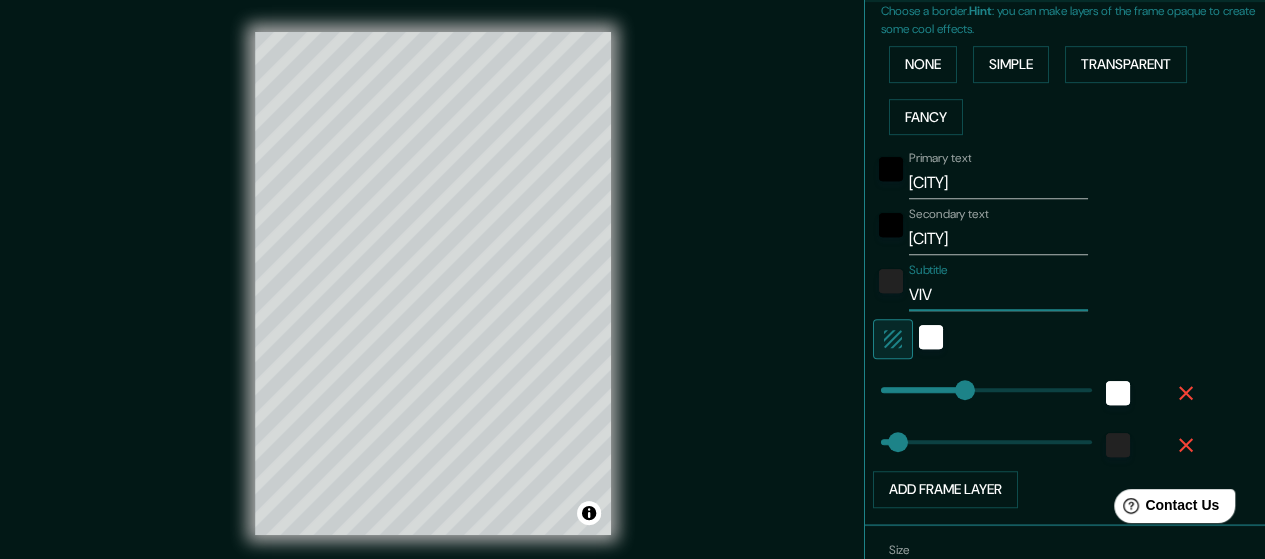 type on "VIVA" 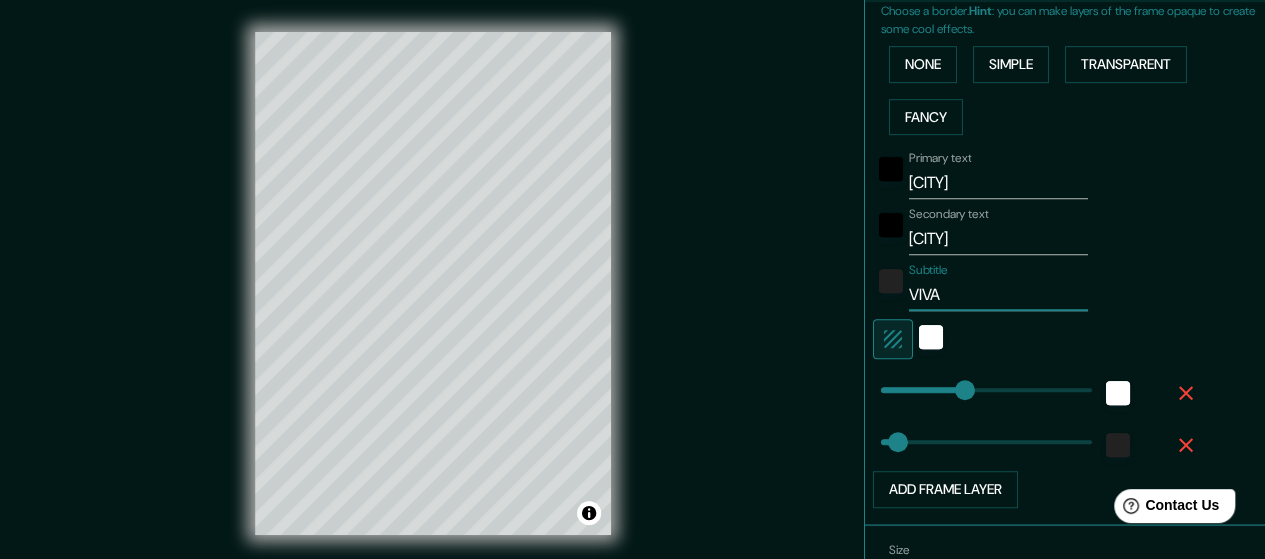 type on "142" 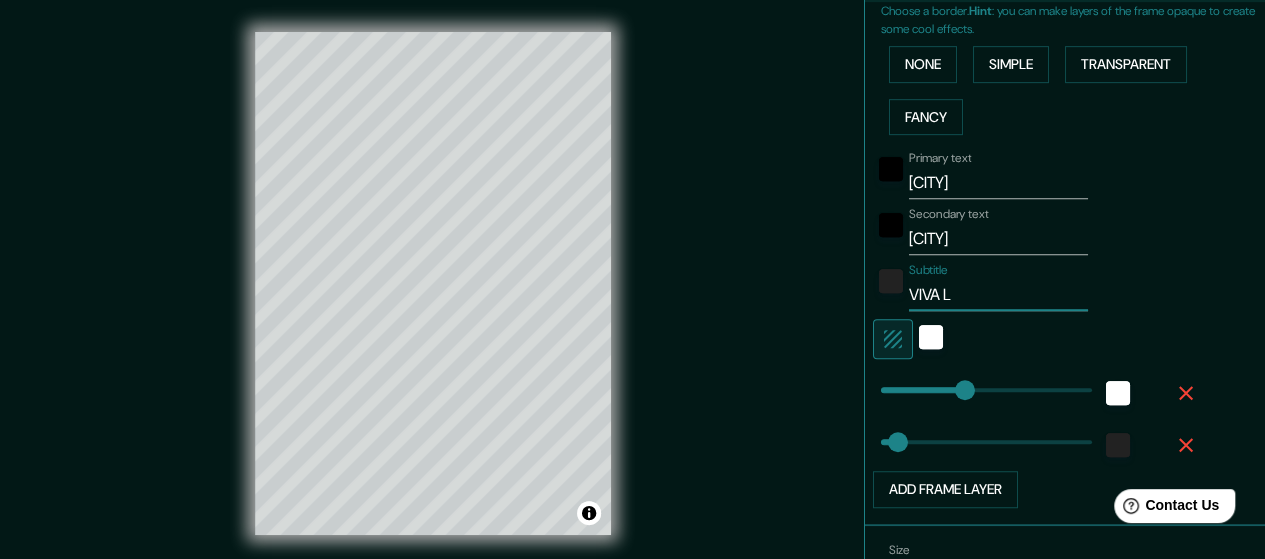 type on "VIVA LA" 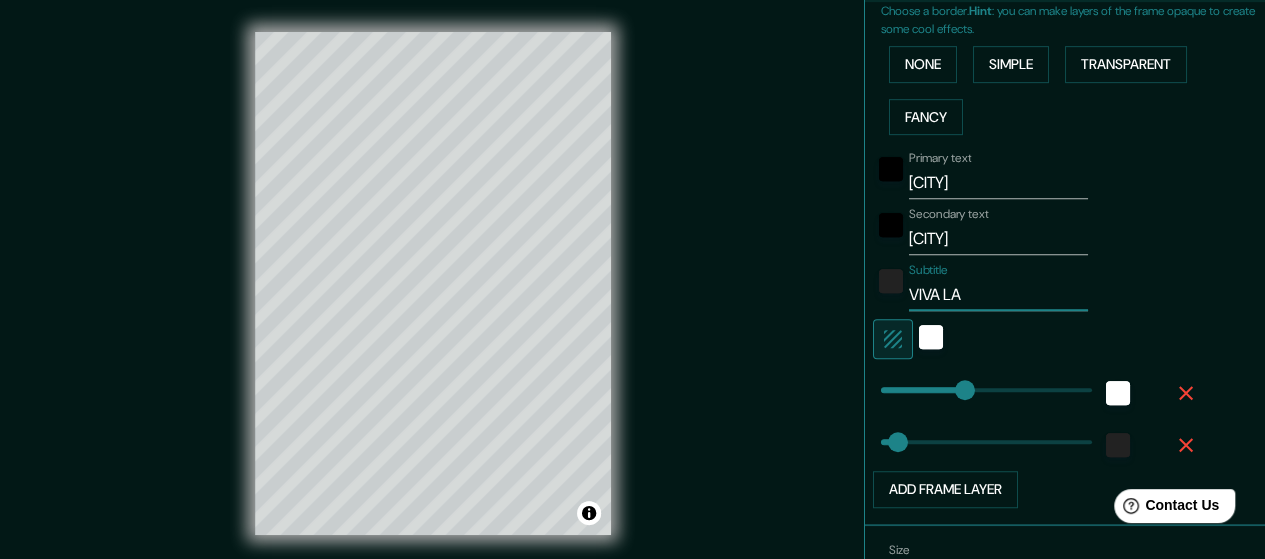 type on "VIVA LA" 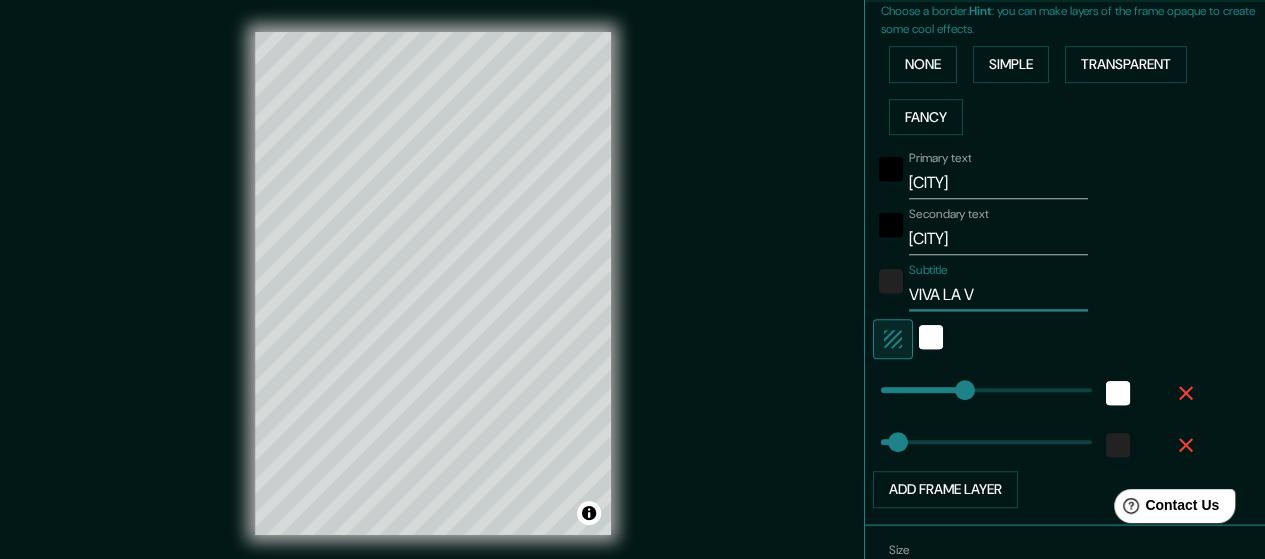 type on "VIVA LA VI" 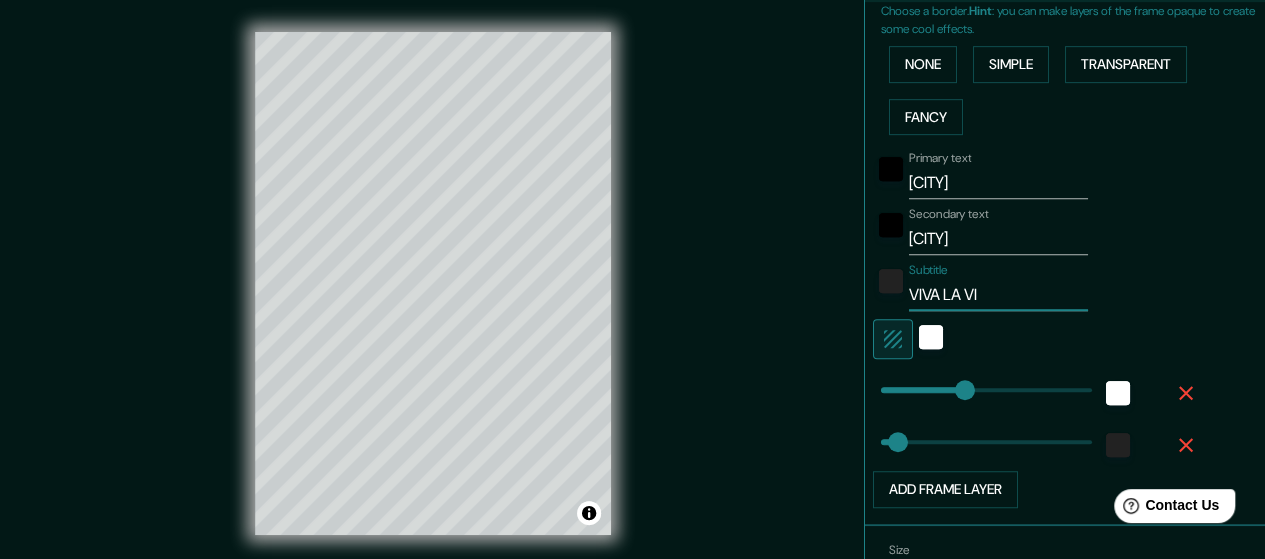 type on "142" 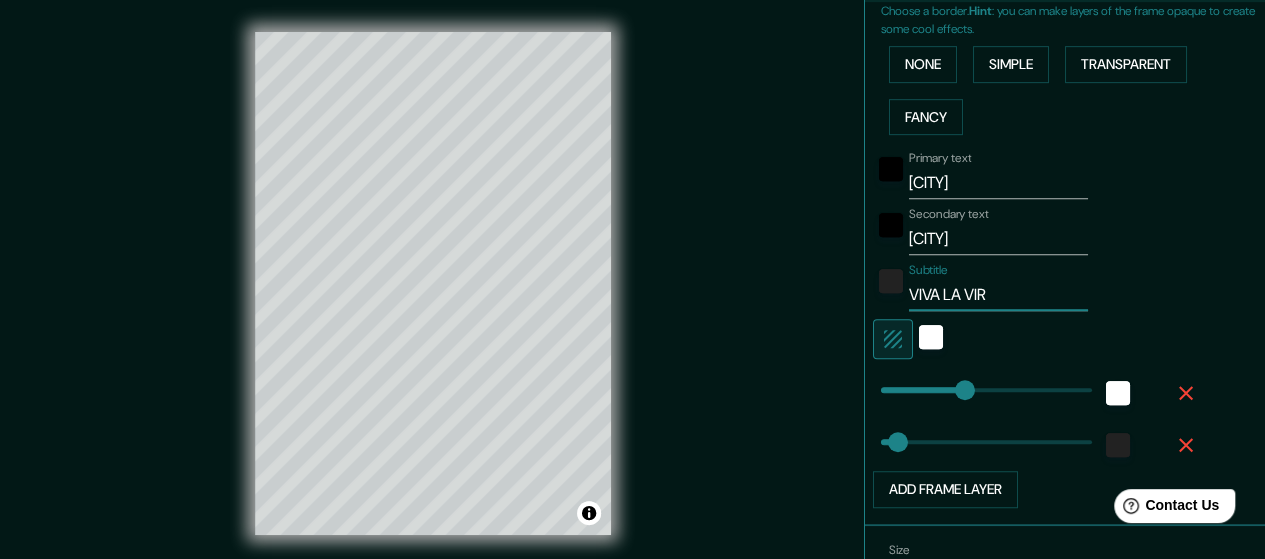 type on "VIVA LA VIRG" 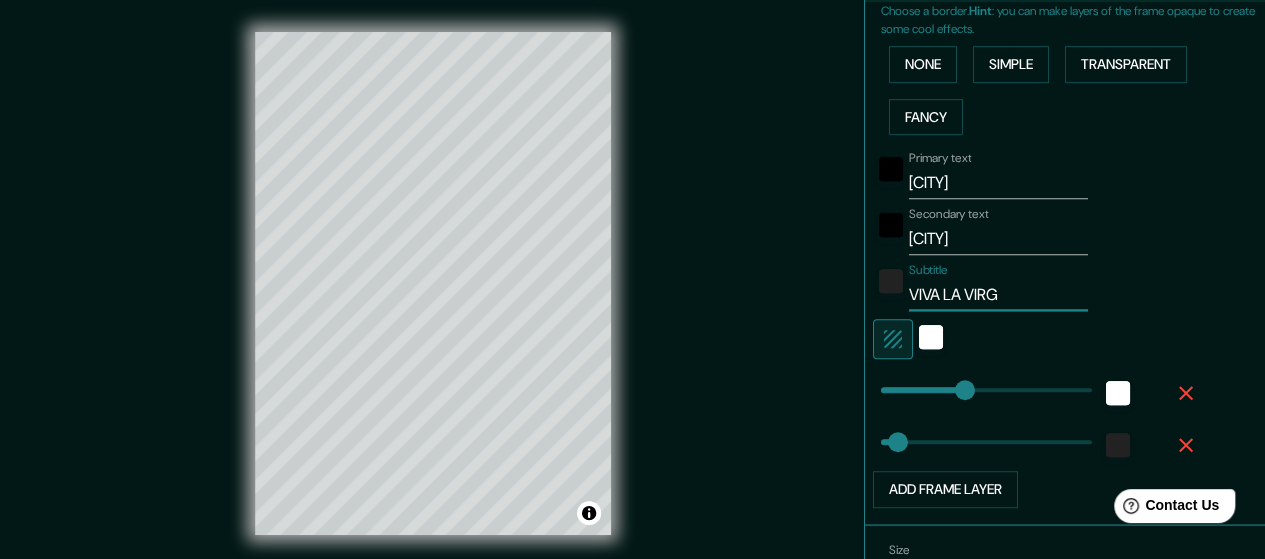 type on "VIVA LA VIRGE" 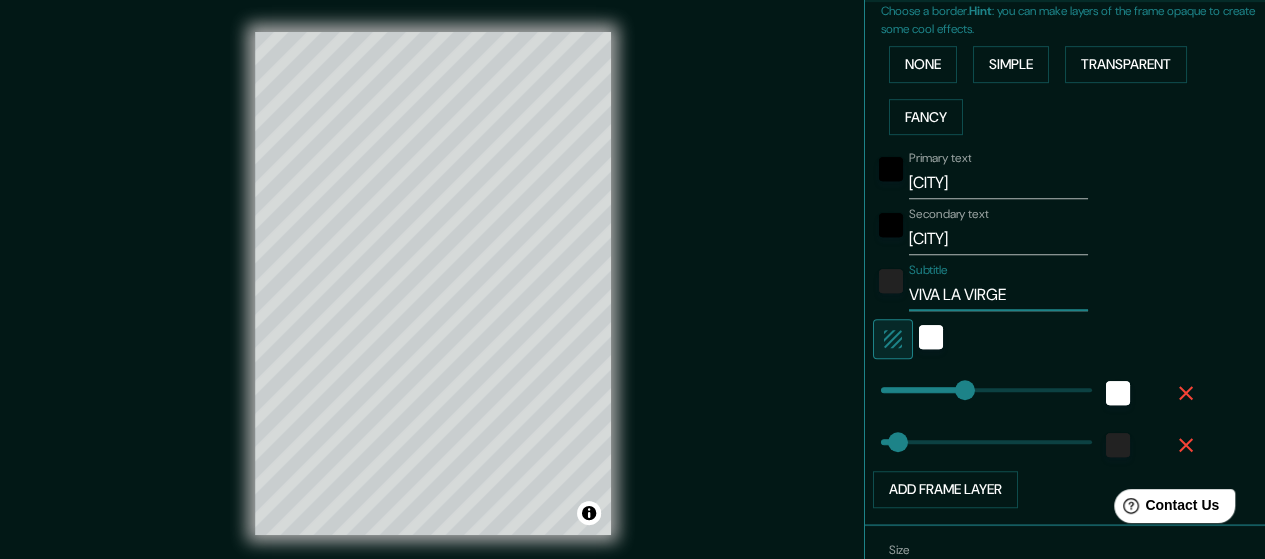 type on "VIVA LA VIRGEN" 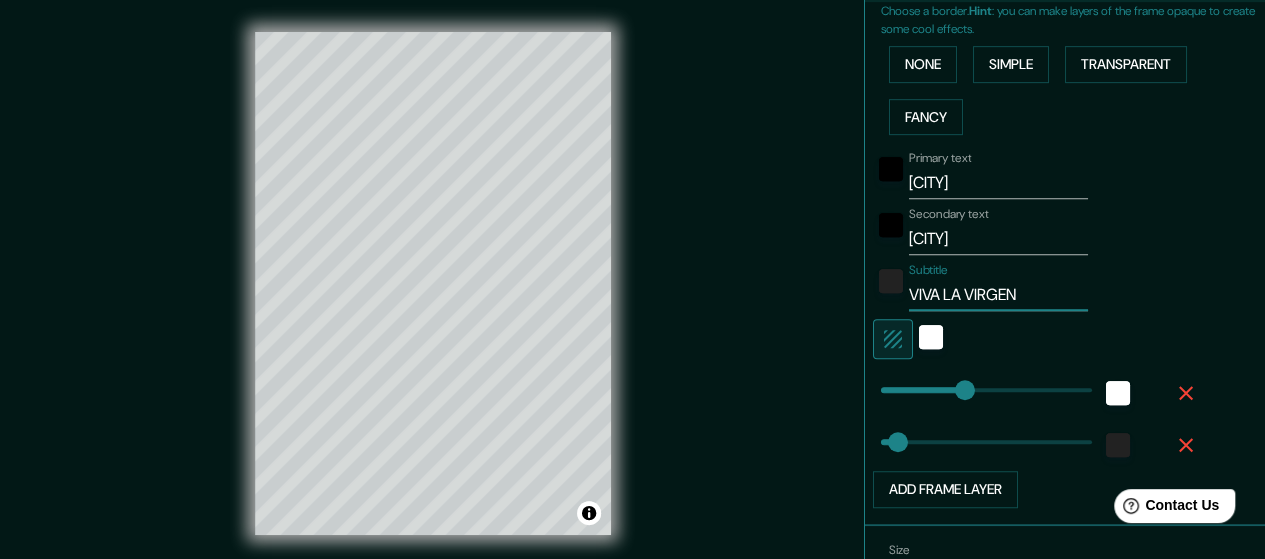 type on "28" 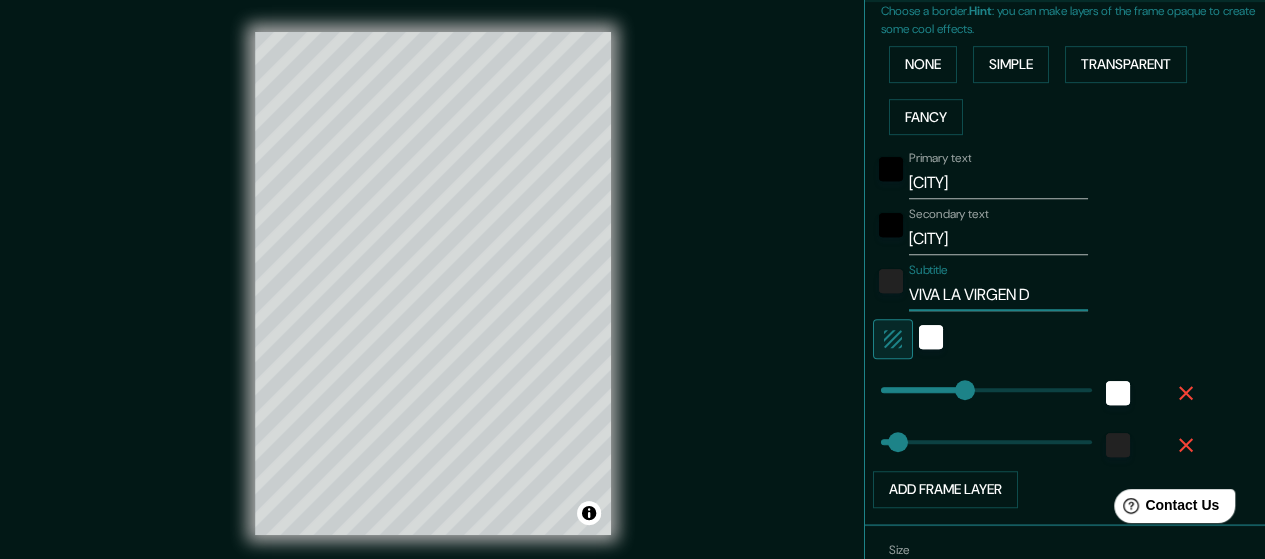 type on "VIVA LA VIRGEN DE" 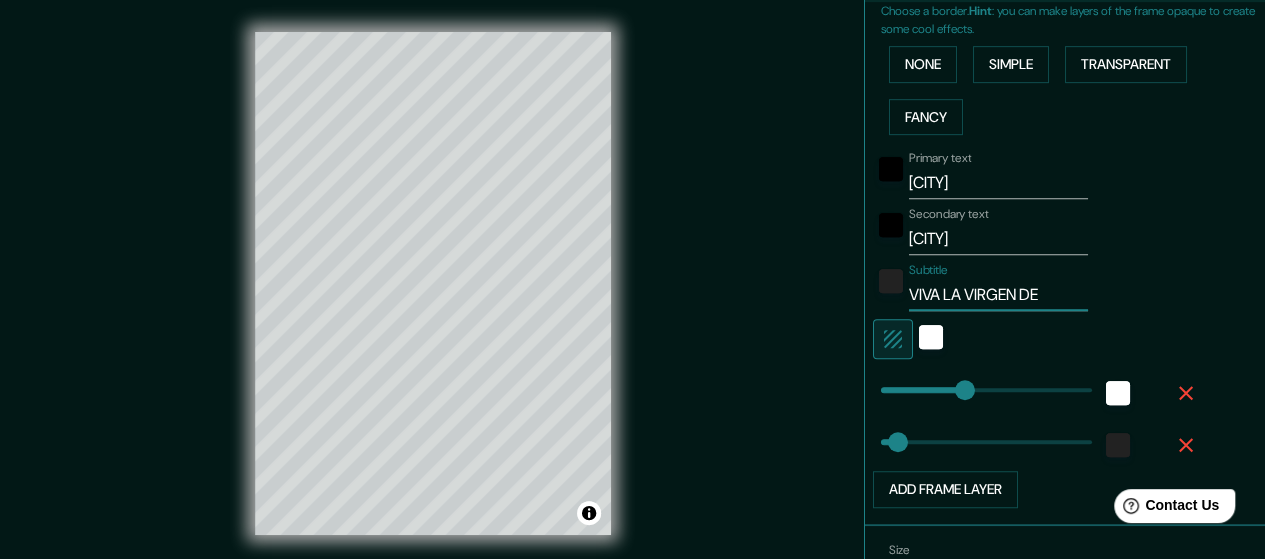type on "142" 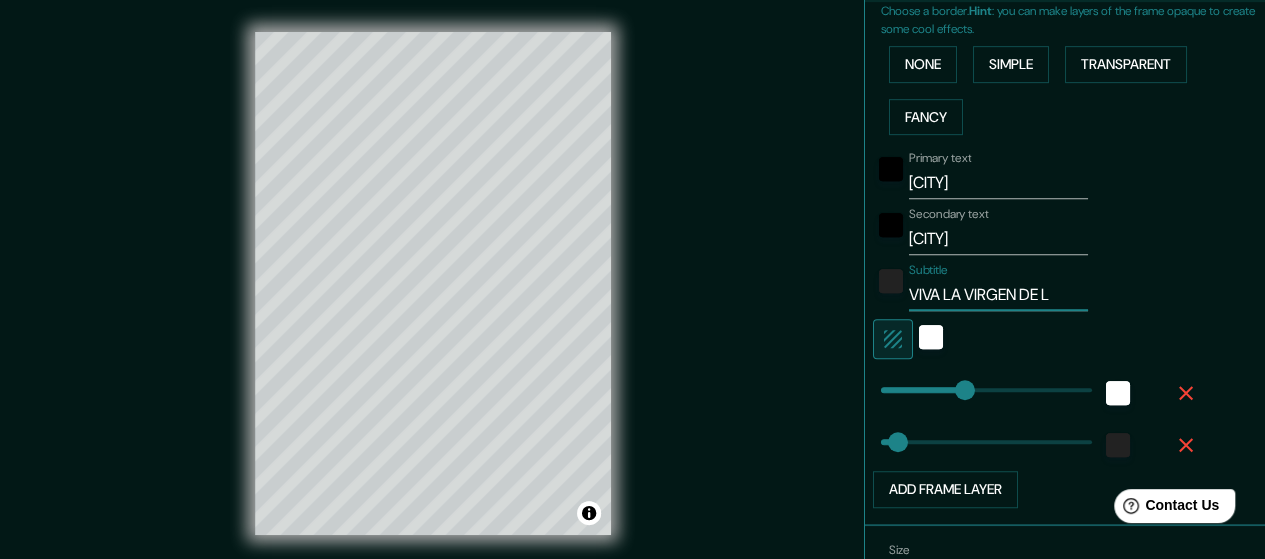 type on "142" 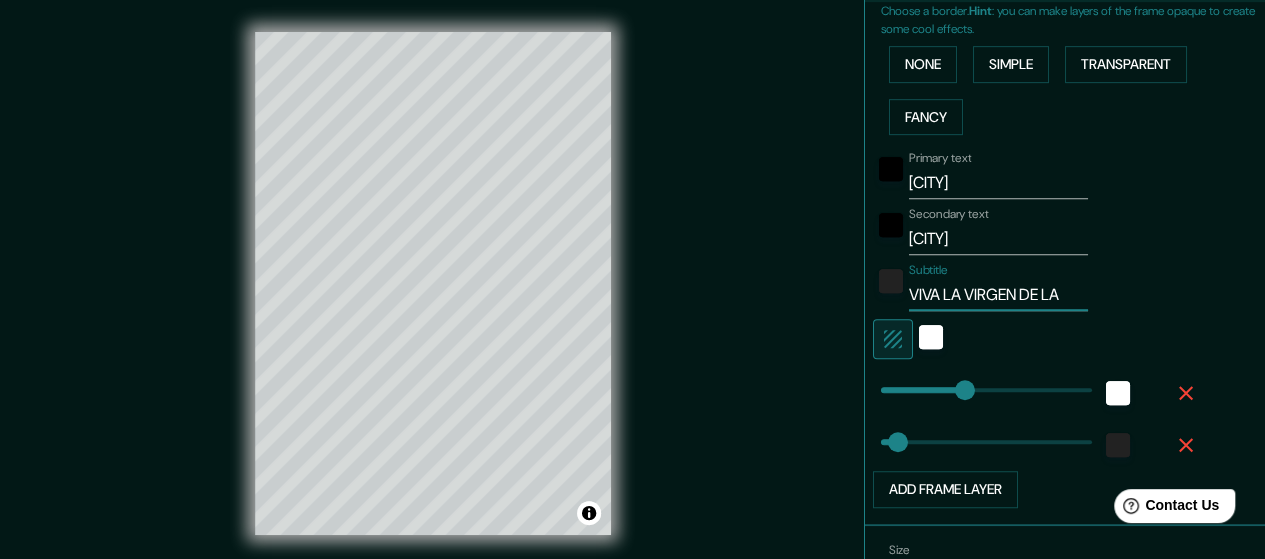 type on "VIVA LA VIRGEN DE LAS" 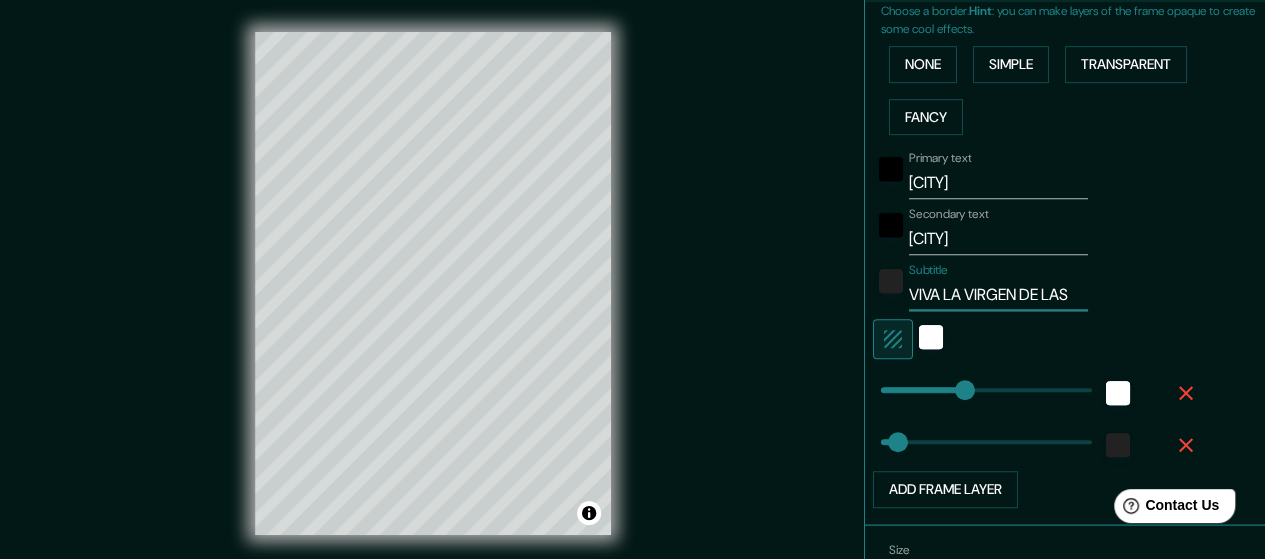 type on "142" 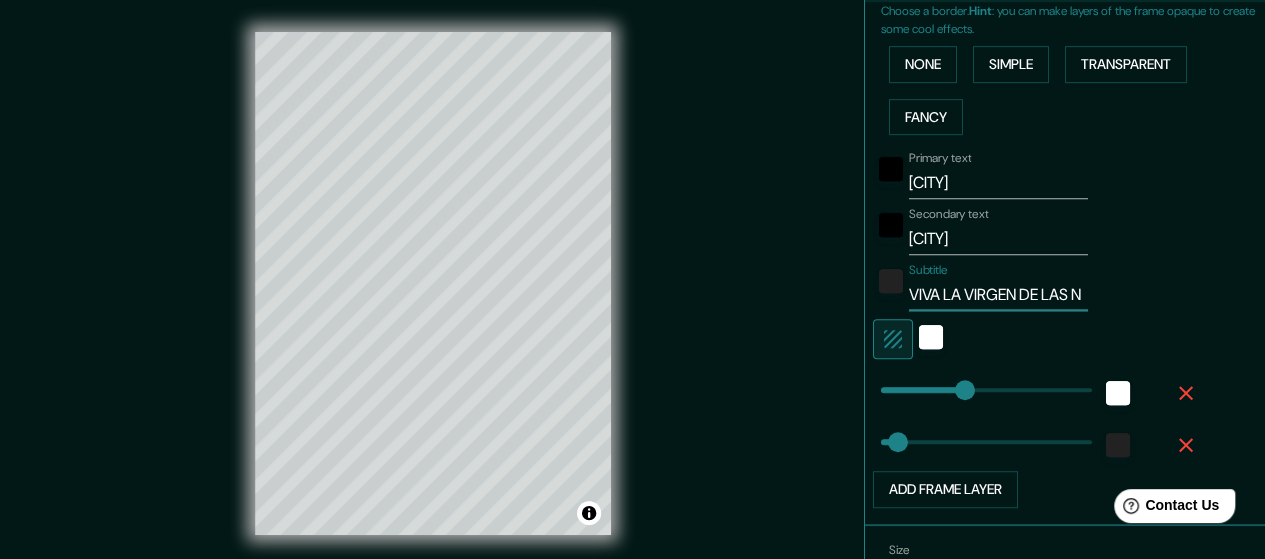 type on "VIVA LA VIRGEN DE LAS NO" 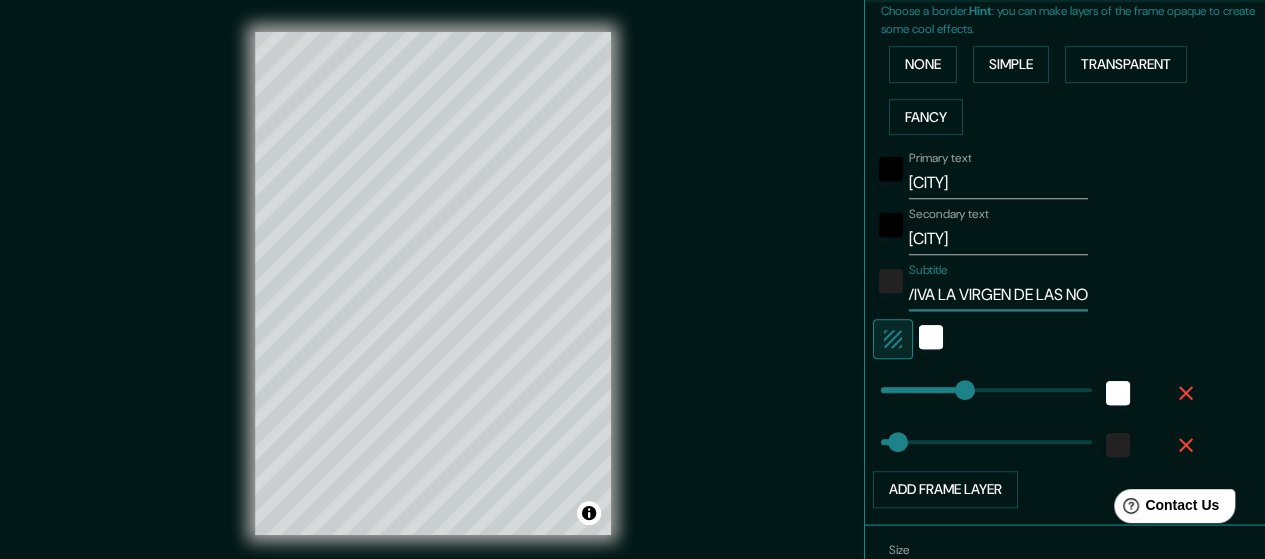 type on "142" 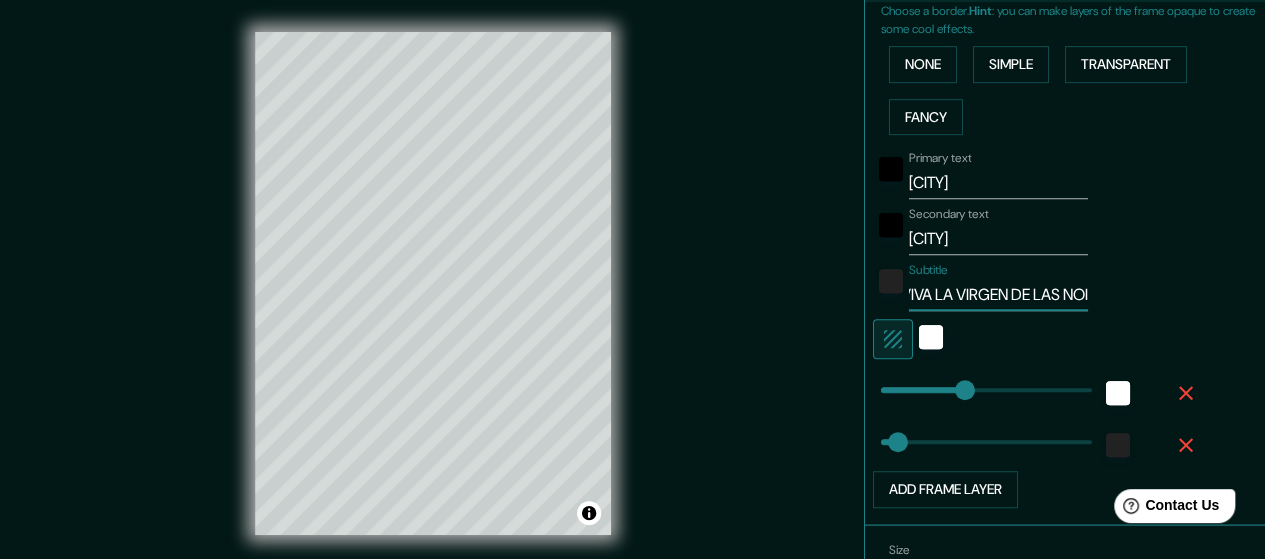 type on "VIVA LA VIRGEN DE LAS NO" 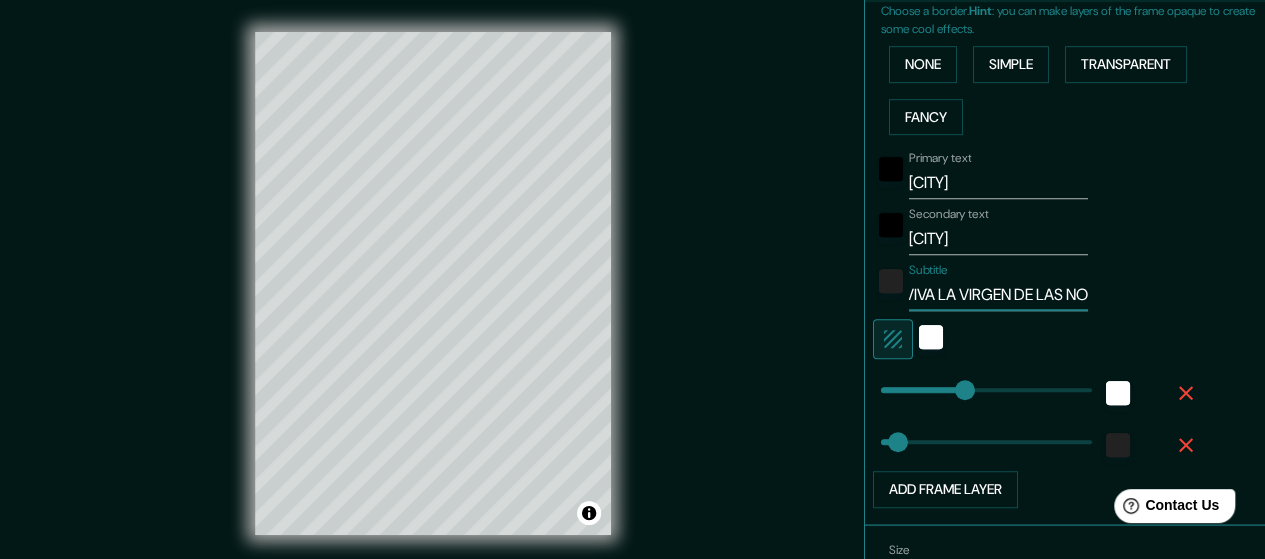 type on "142" 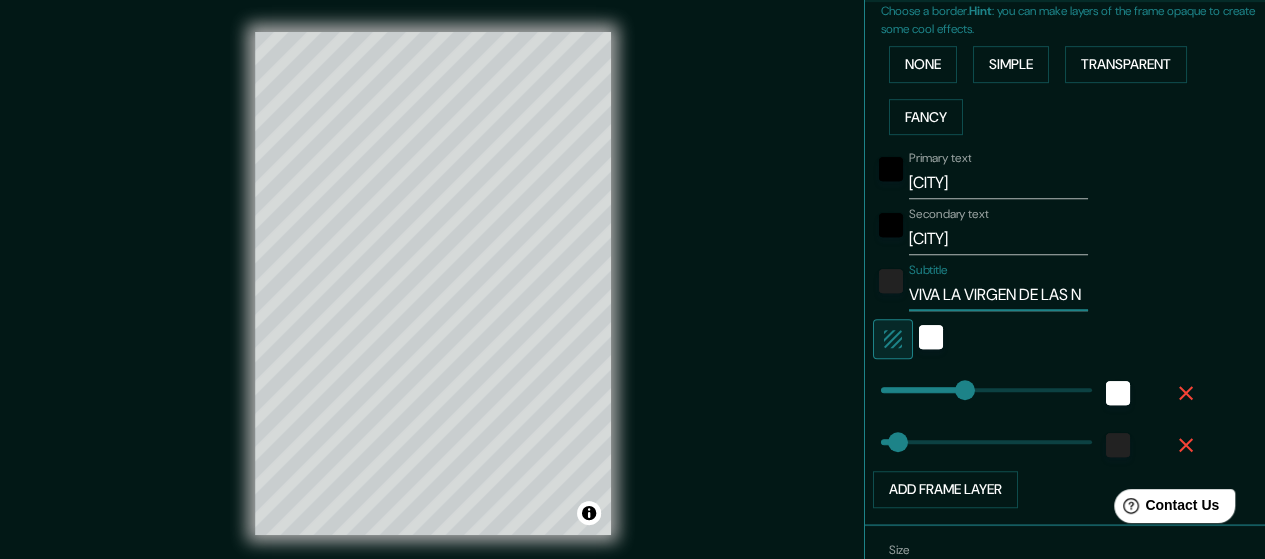 type on "142" 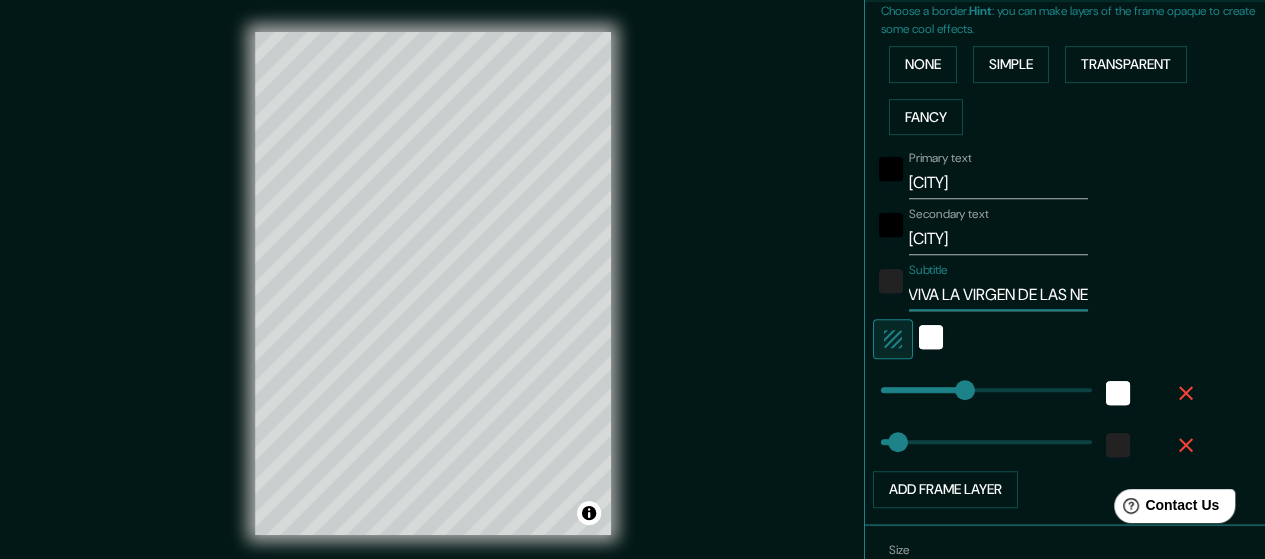 type on "VIVA LA VIRGEN DE LAS N" 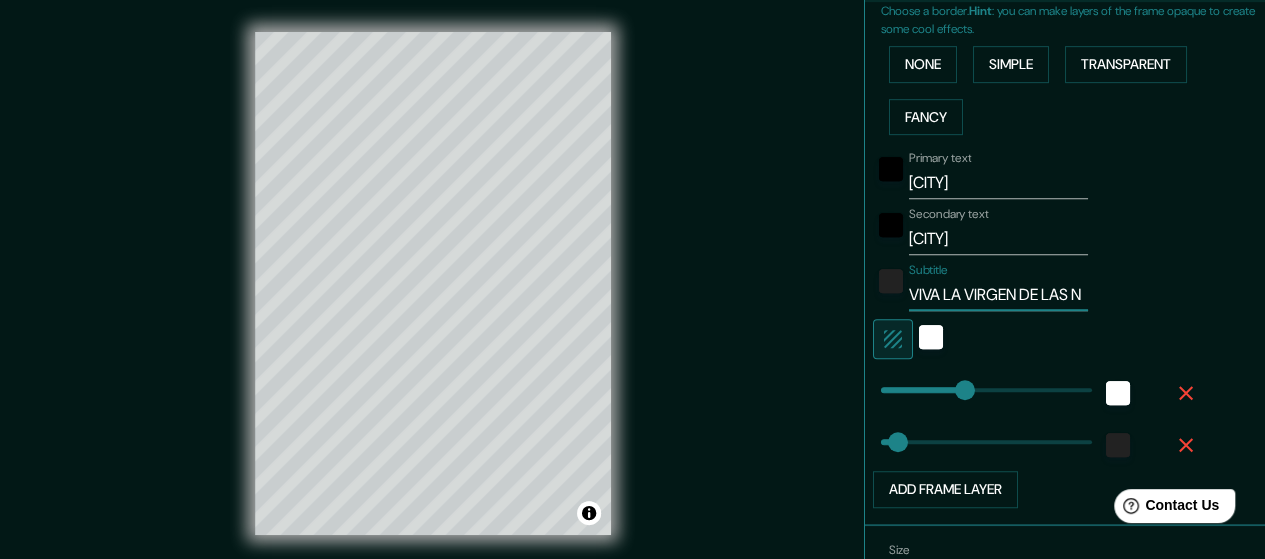 type on "VIVA LA VIRGEN DE LAS NI" 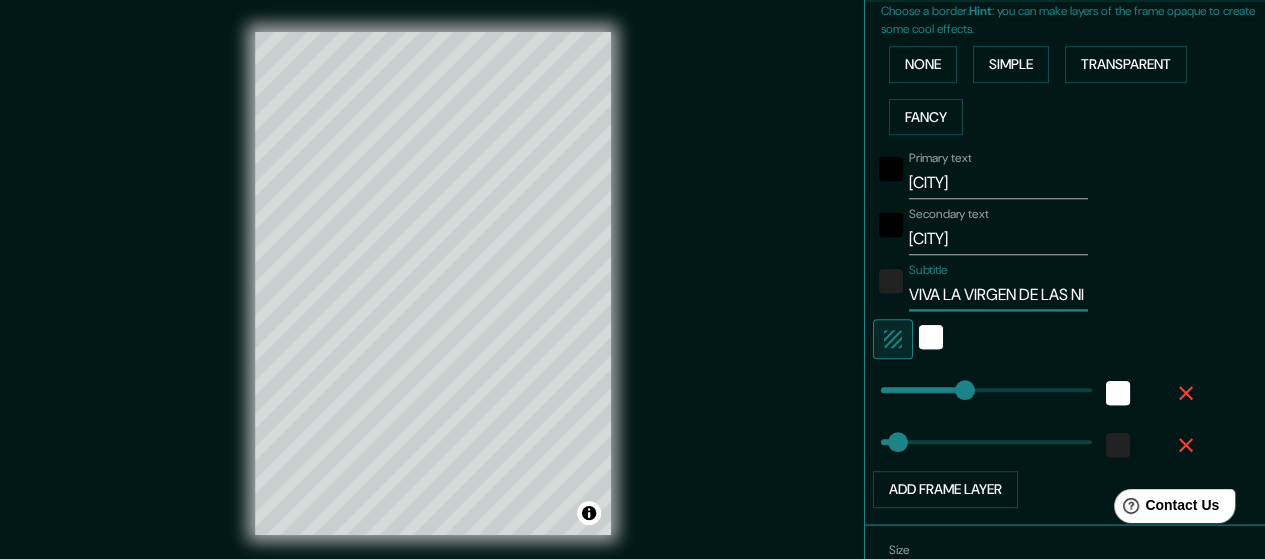 type on "VIVA LA VIRGEN DE LAS NIE" 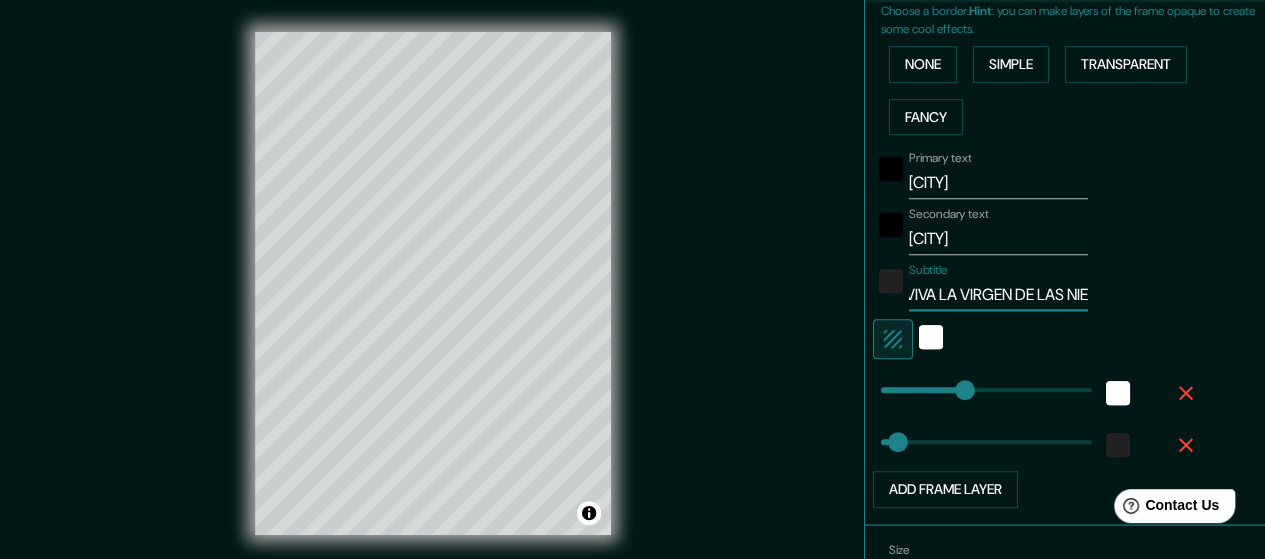 type on "142" 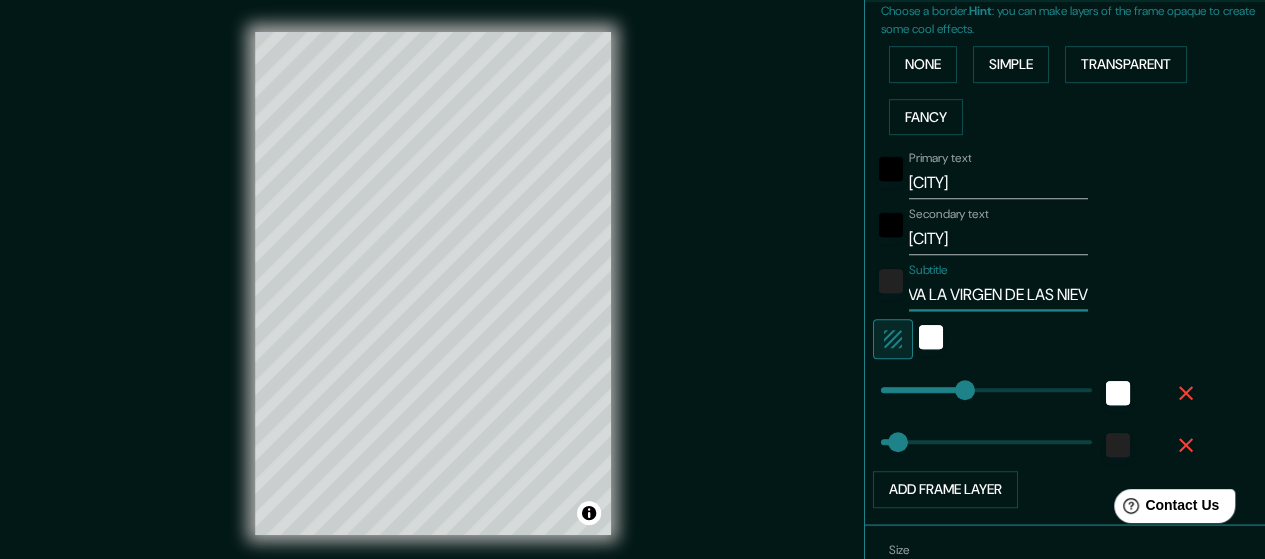 type on "VIVA LA VIRGEN DE LAS NIEVE" 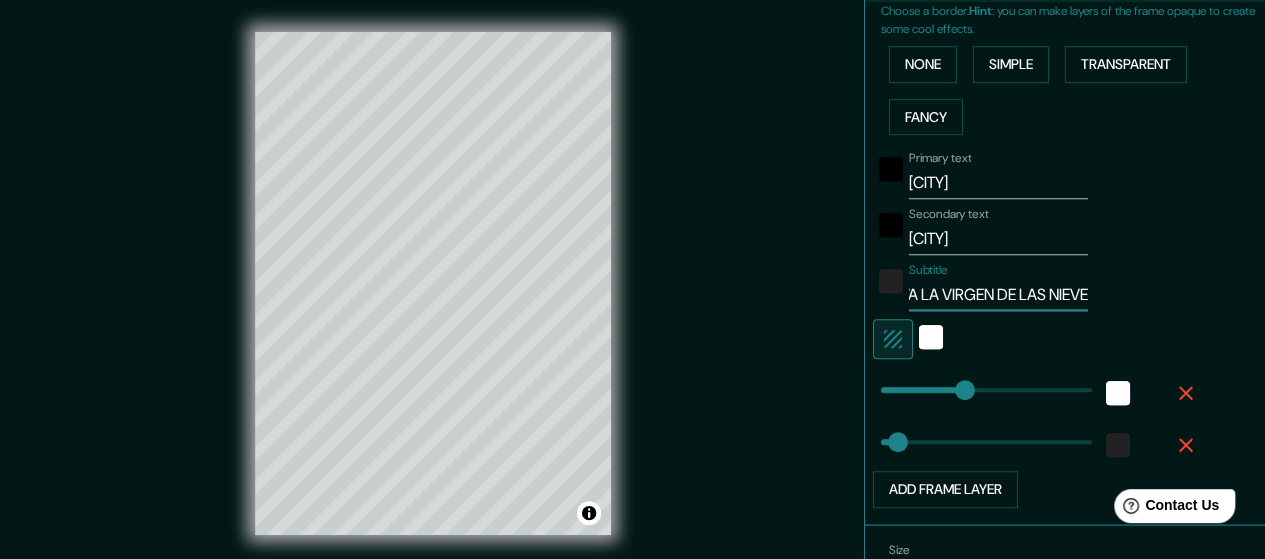 type on "142" 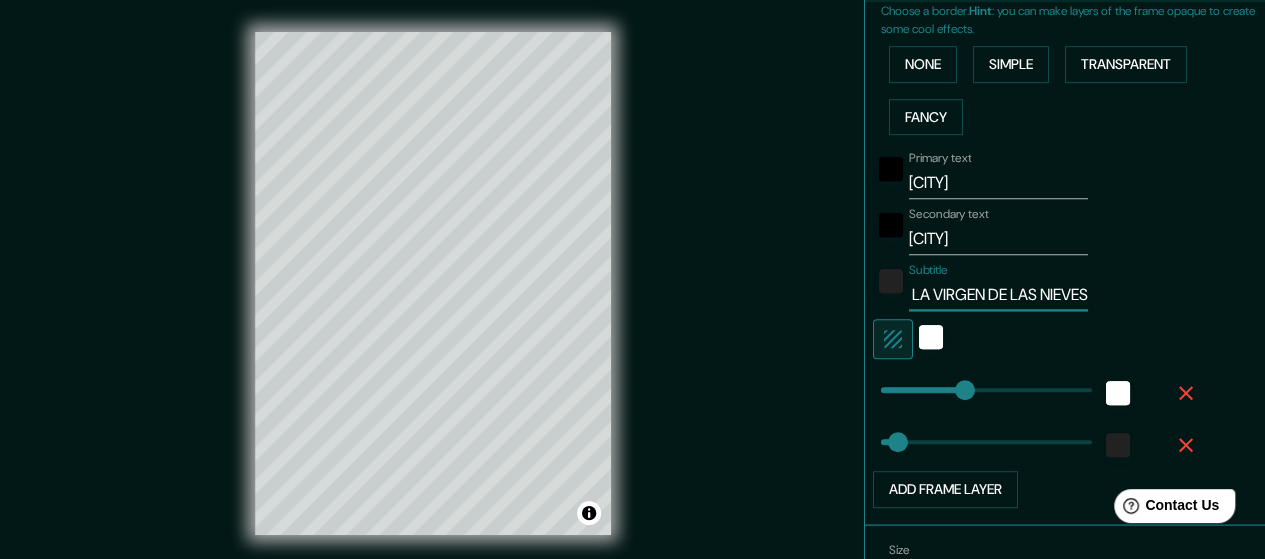 scroll, scrollTop: 0, scrollLeft: 60, axis: horizontal 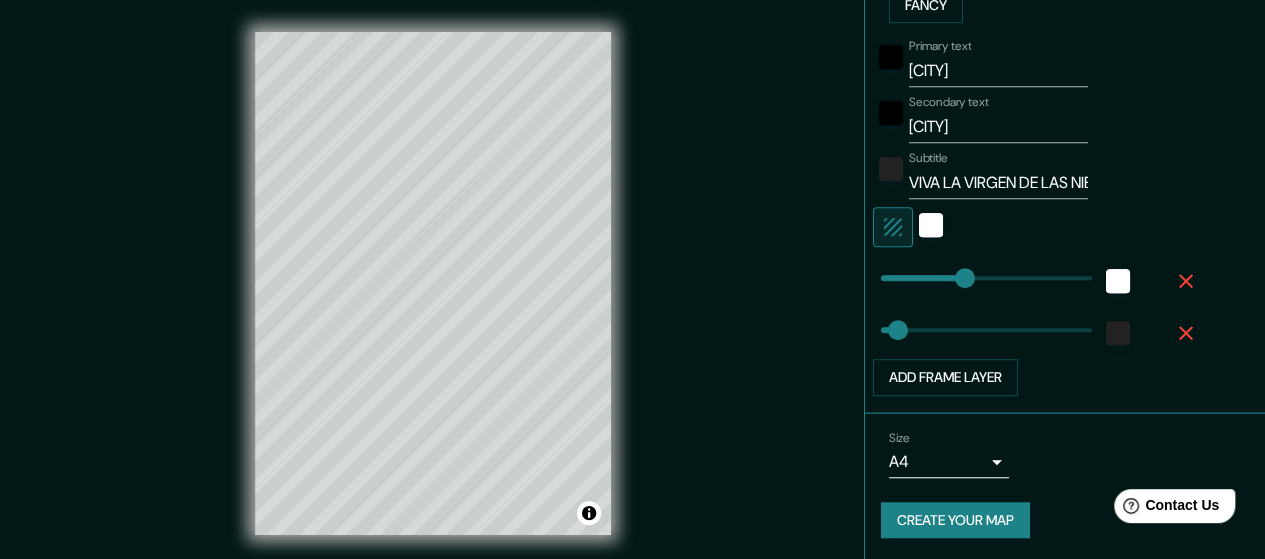 type on "142" 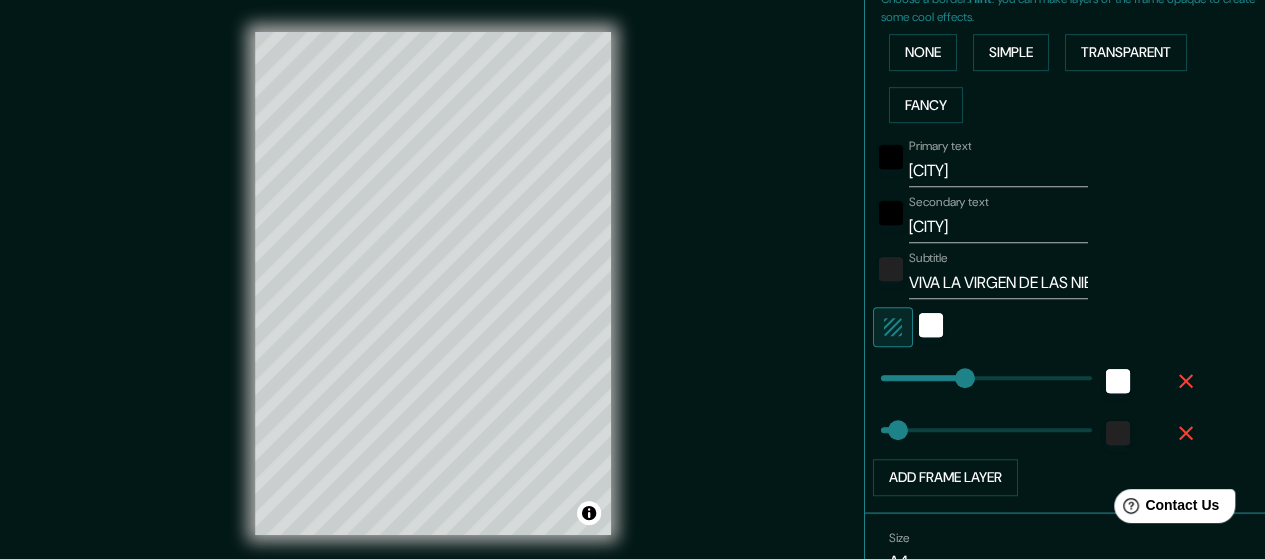 scroll, scrollTop: 473, scrollLeft: 0, axis: vertical 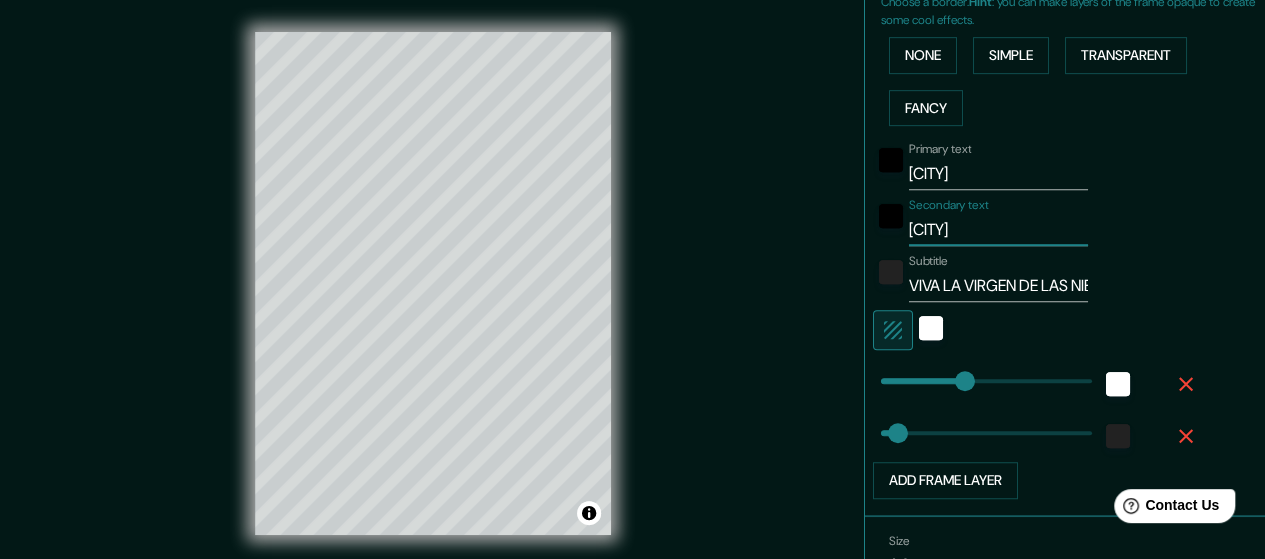 click on "[CITY]" at bounding box center [998, 230] 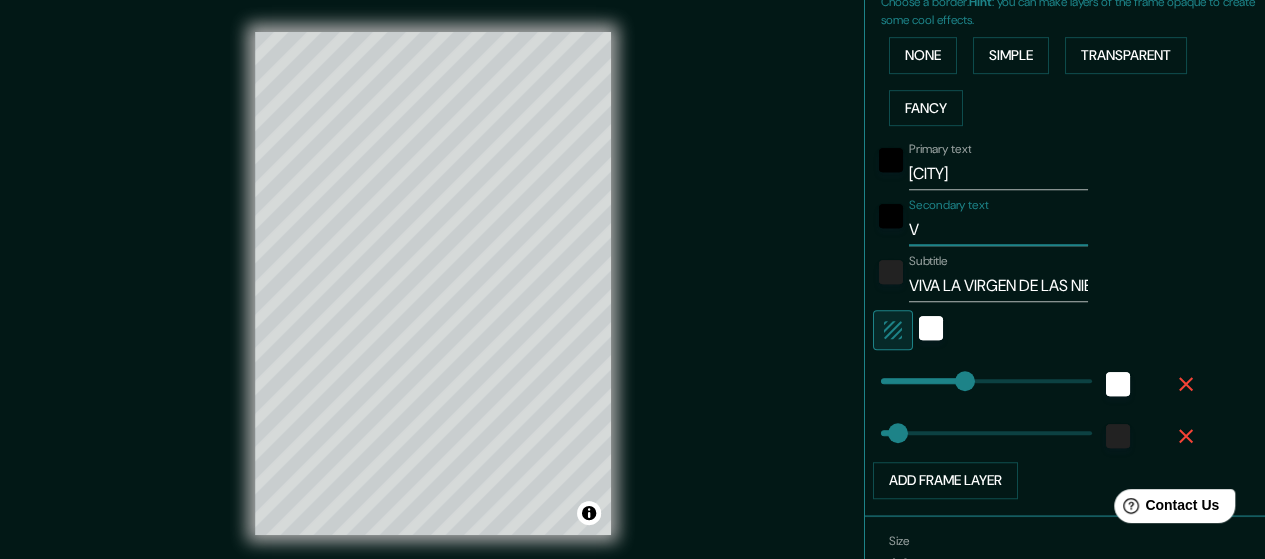 type on "VI" 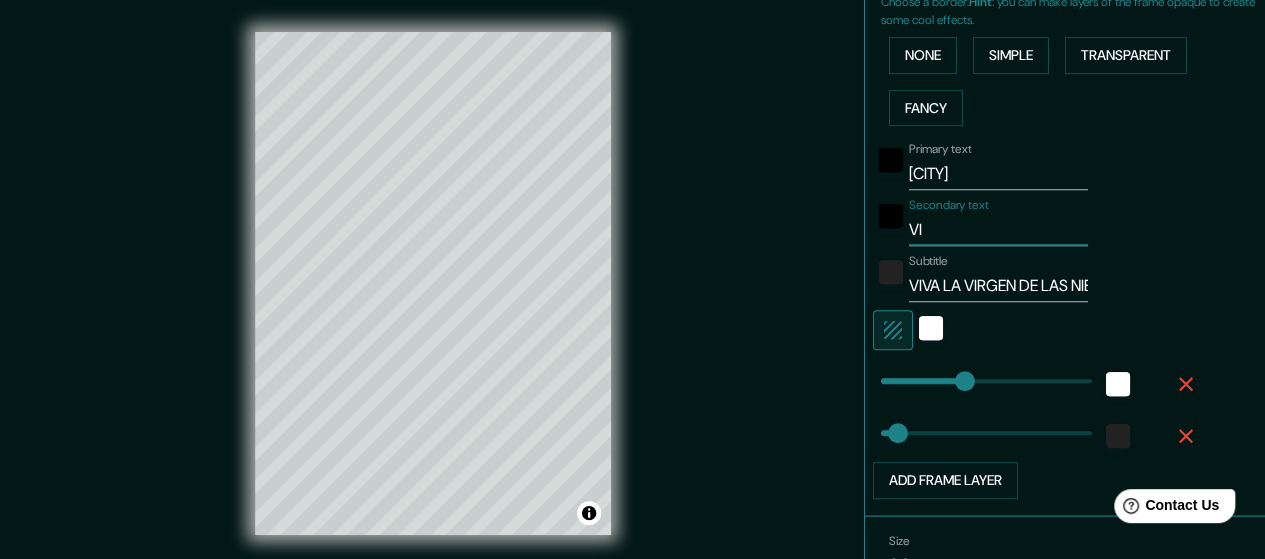 type on "142" 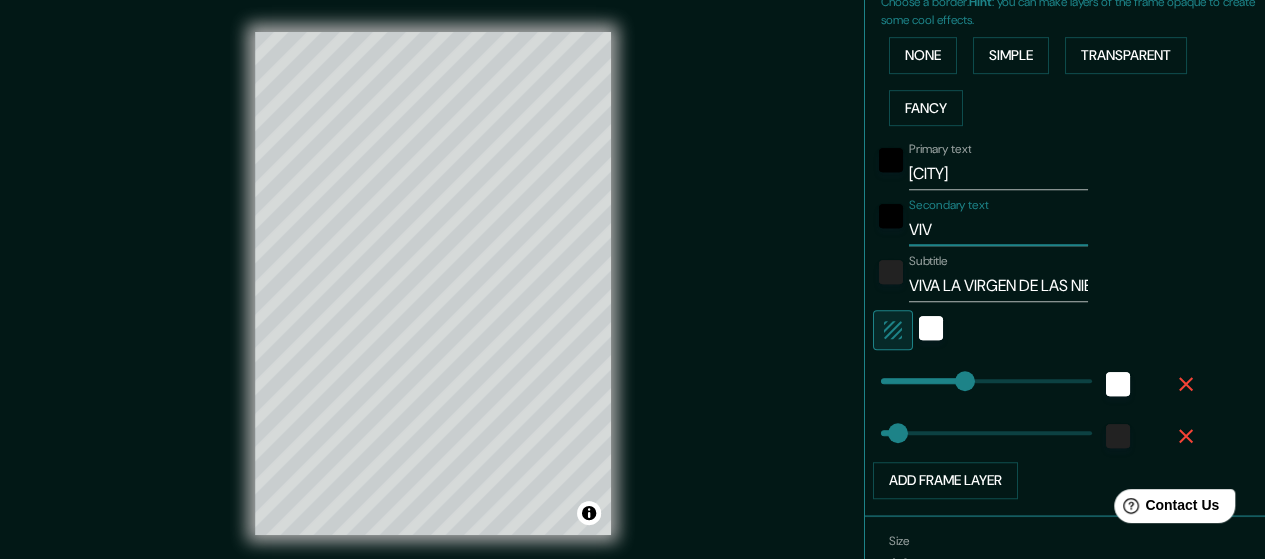 type on "VIVA" 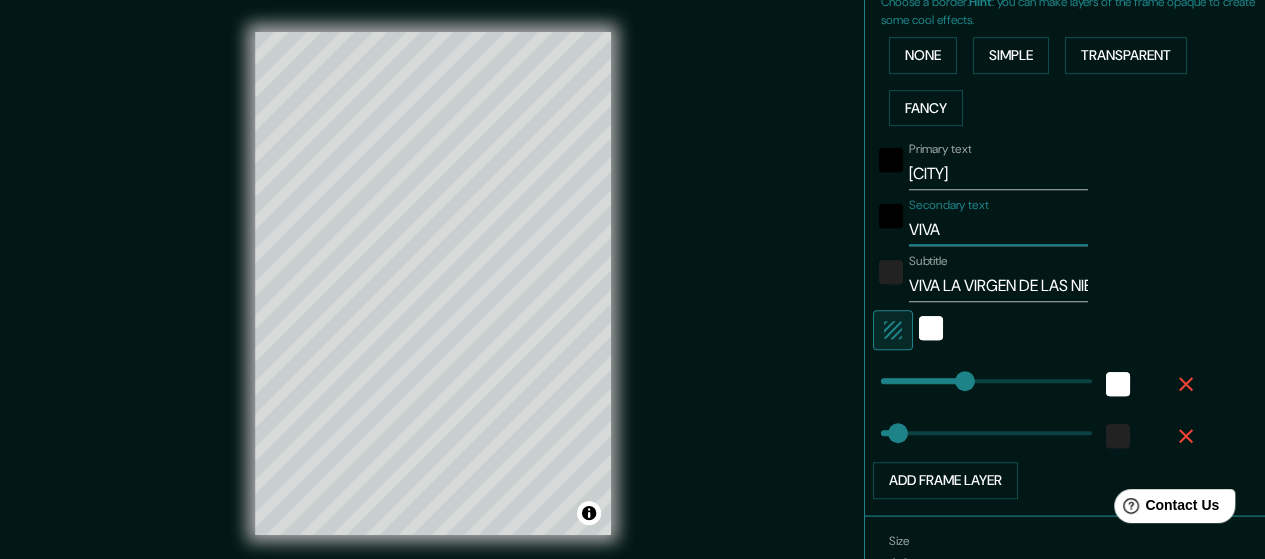 type on "VIVA" 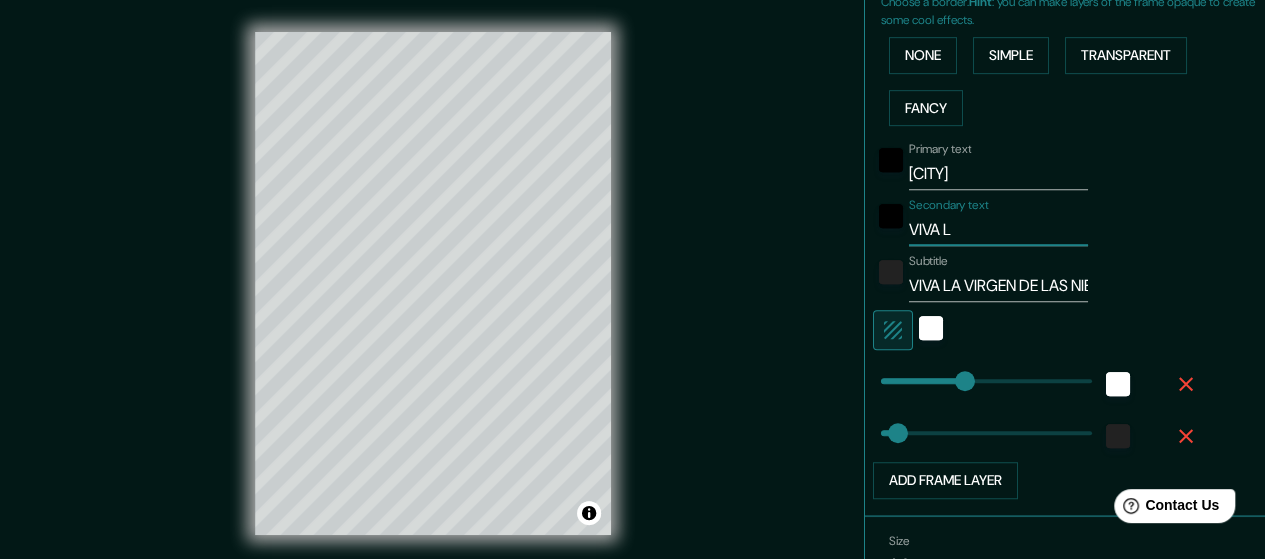 type on "142" 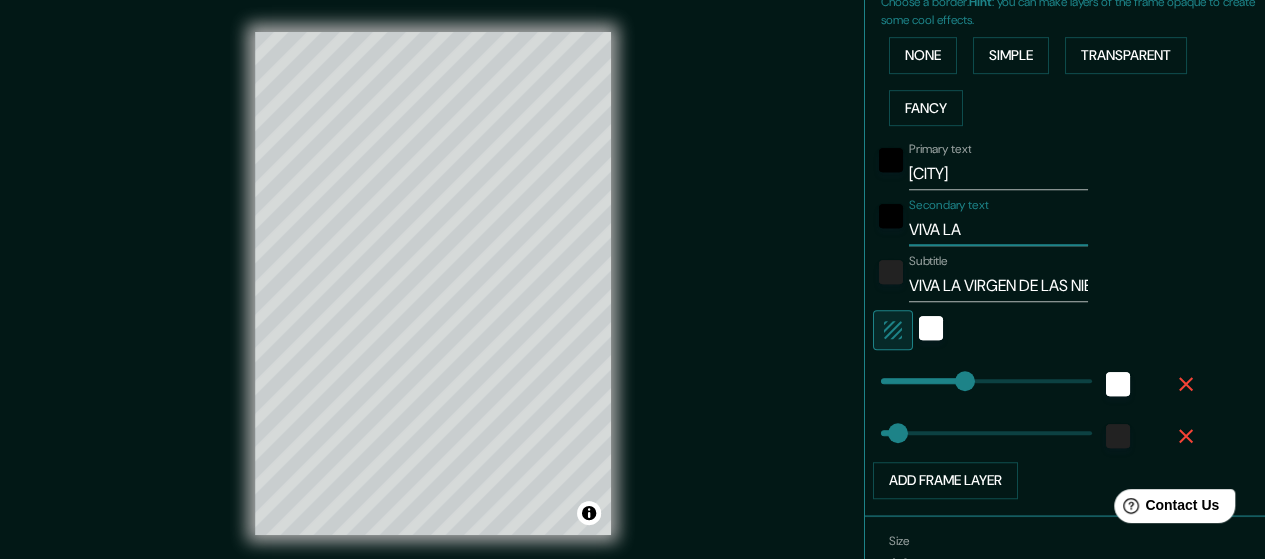 type on "VIVA LA" 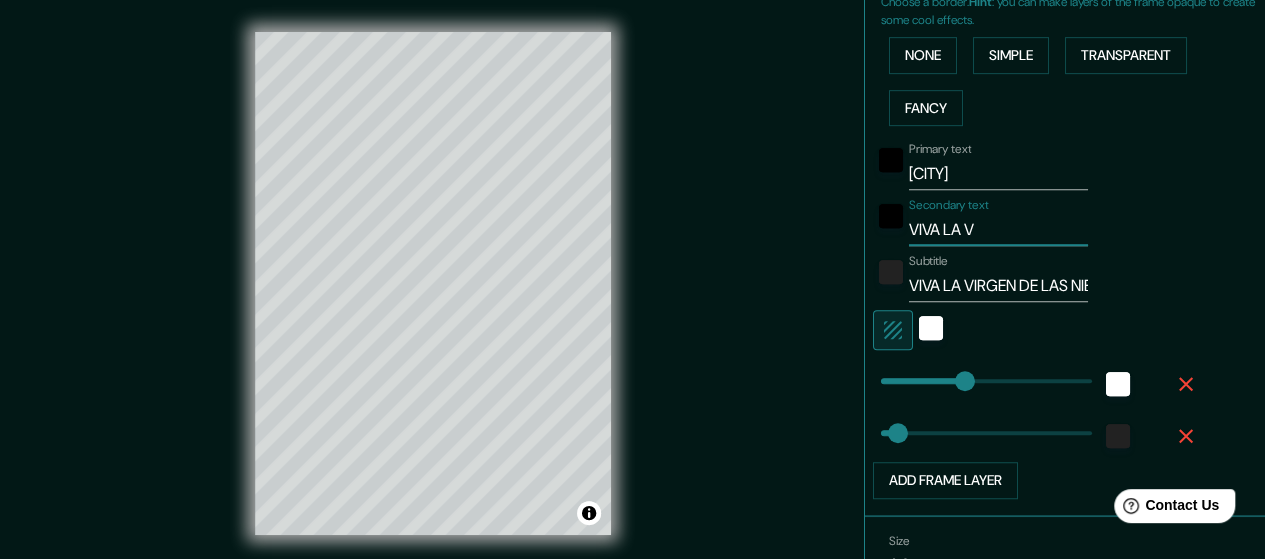 type on "VIVA LA VI" 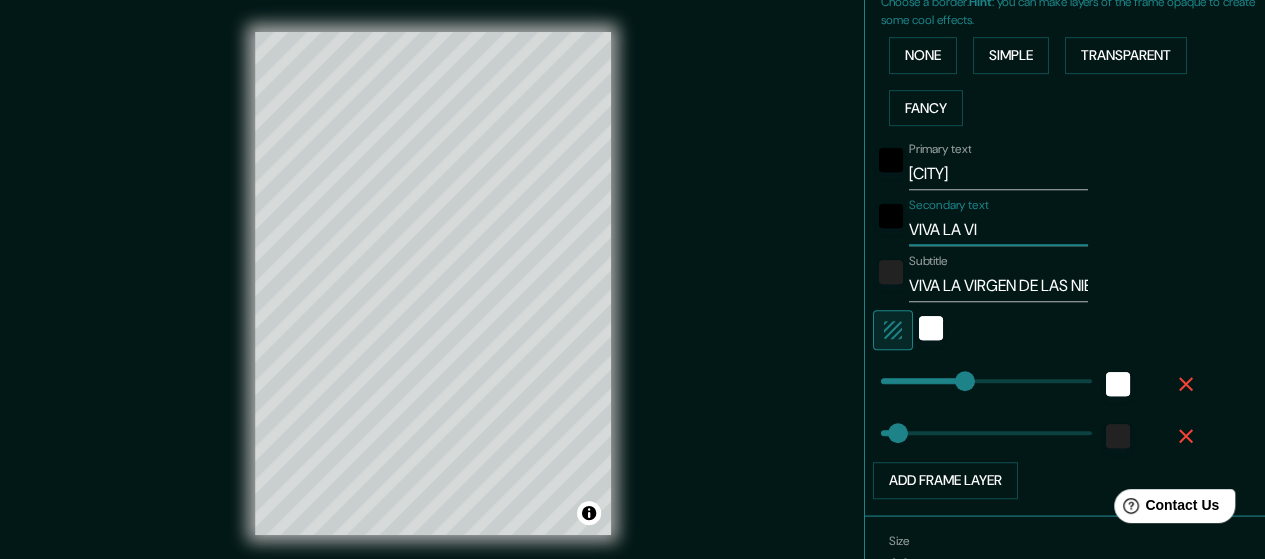 type on "142" 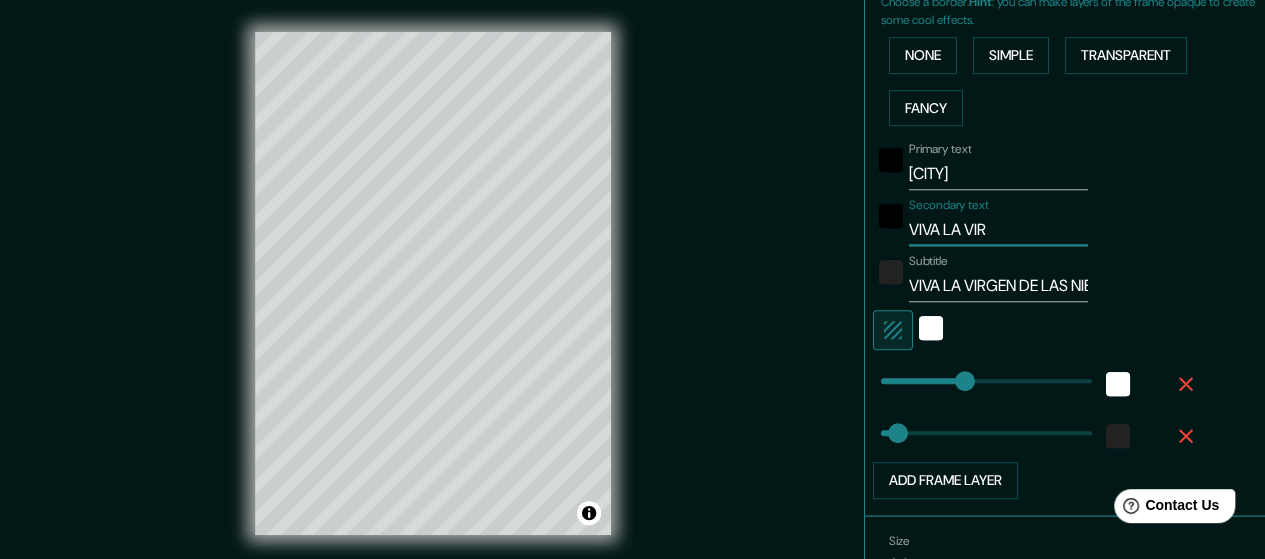 type on "142" 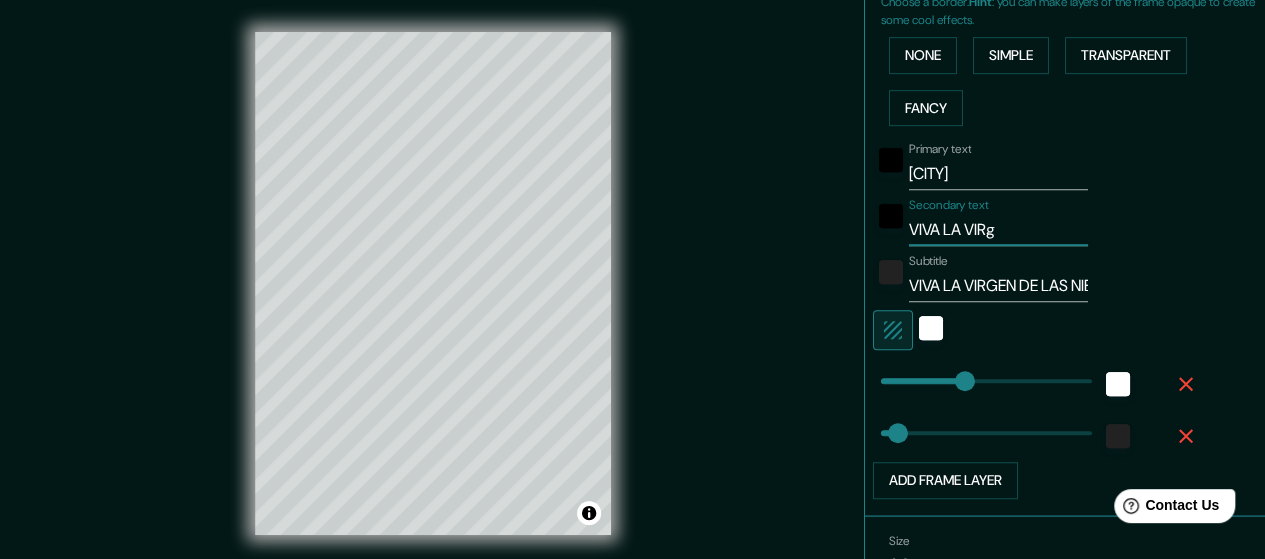type on "VIVA LA VIRge" 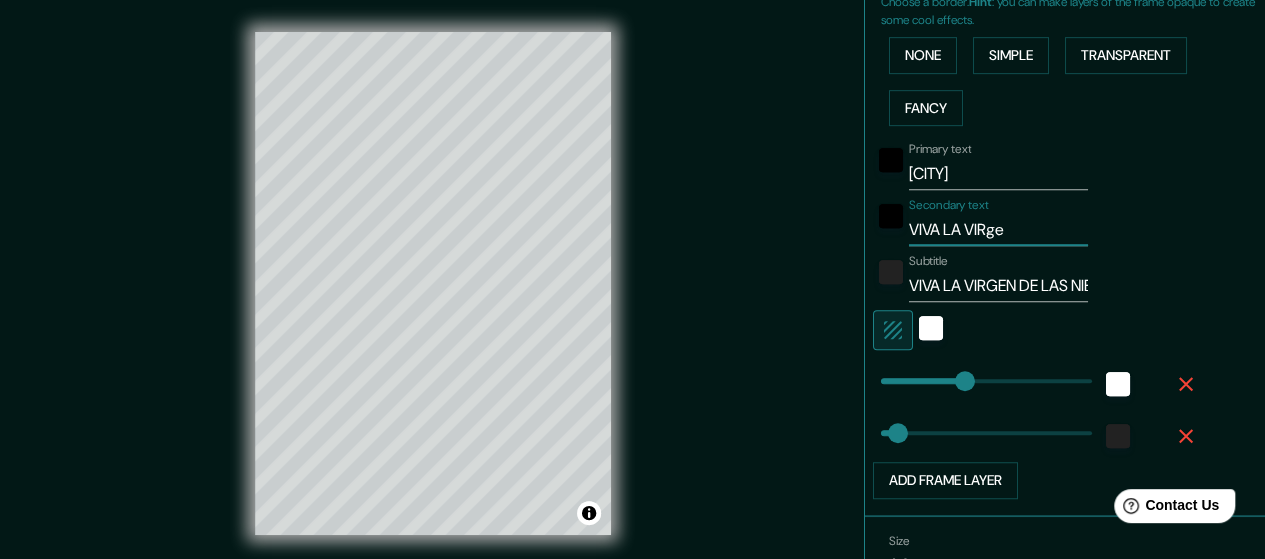 type on "VIVA LA VIRgen" 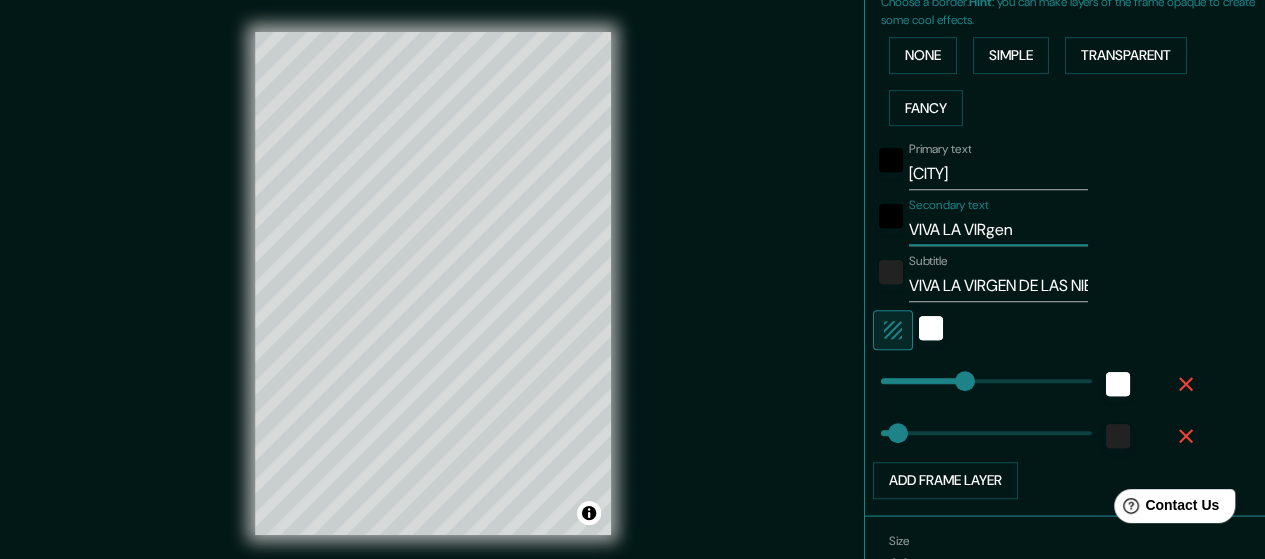 type on "142" 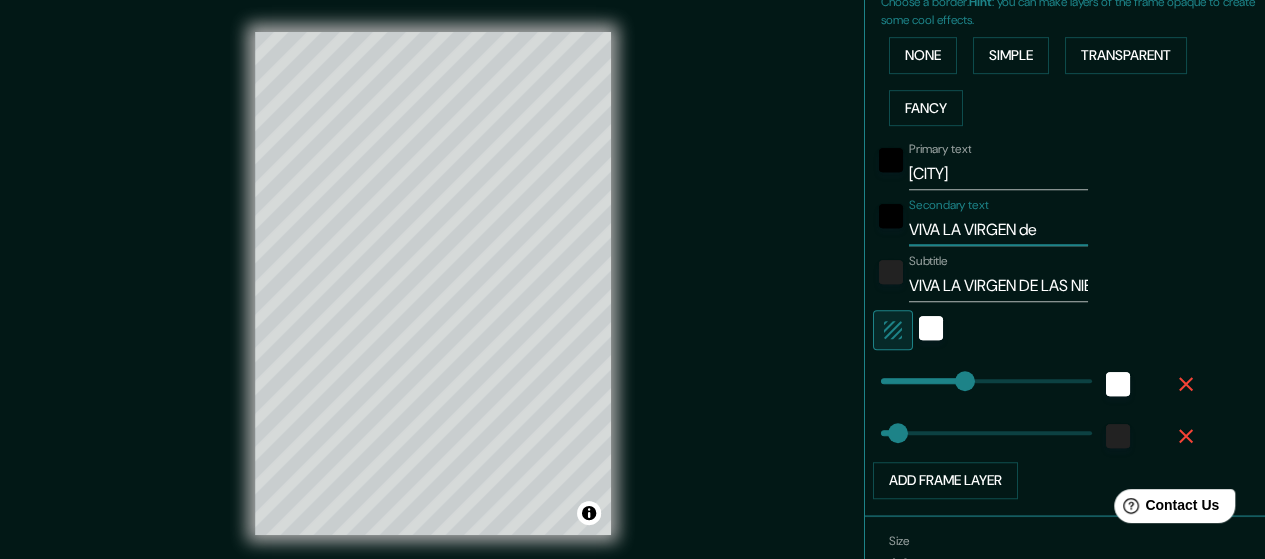 type on "VIVA LA VIRGEN de" 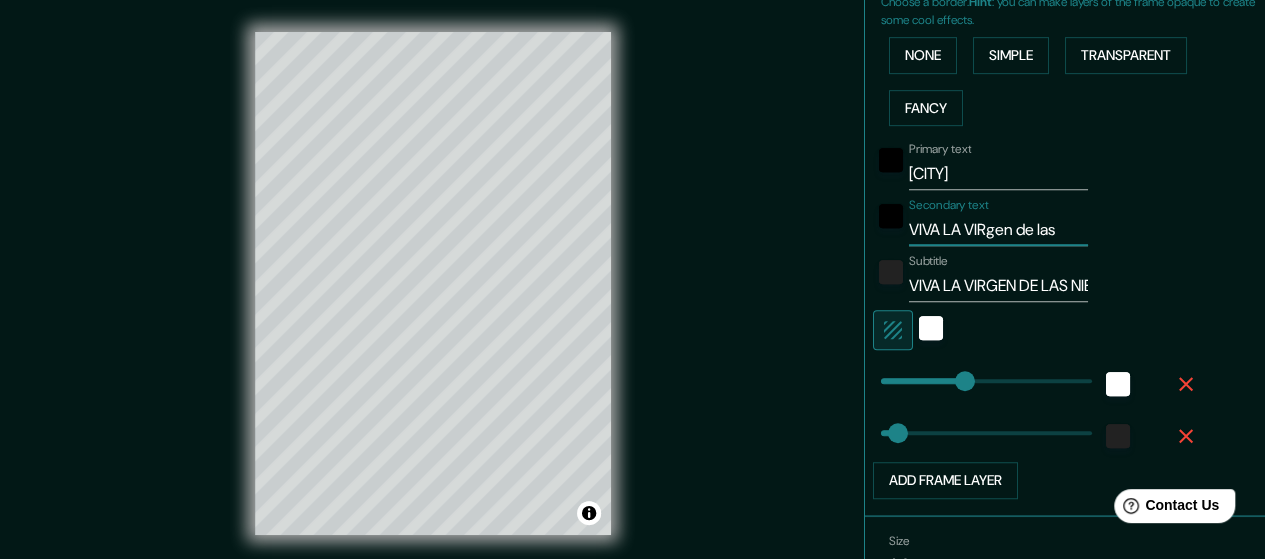 type on "VIVA LA VIRgen de las" 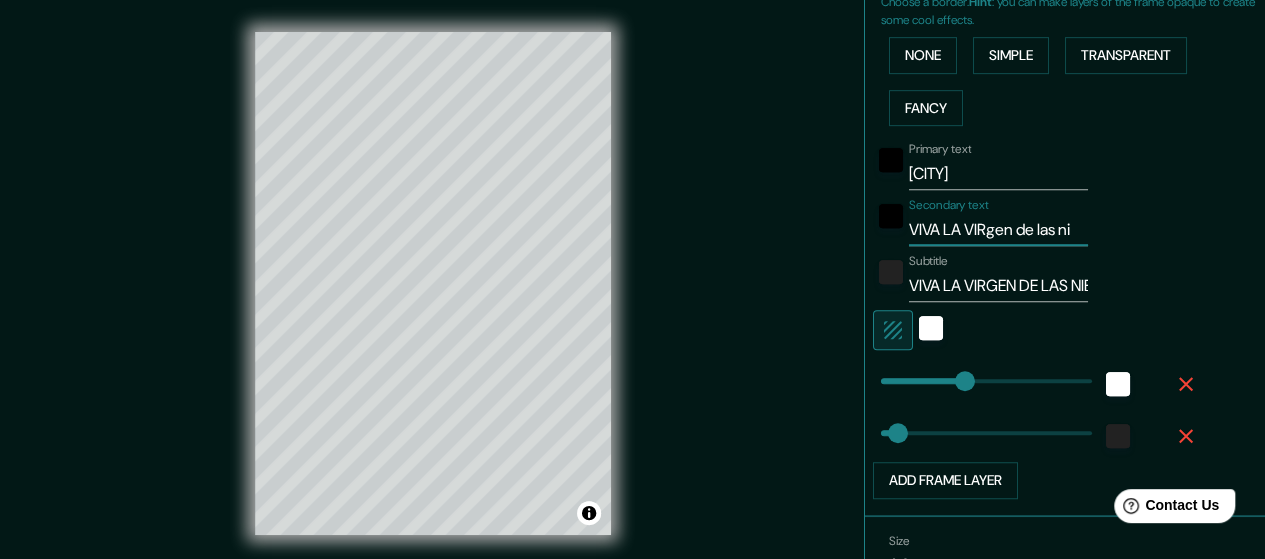 type on "VIVA LA VIRgen de las nie" 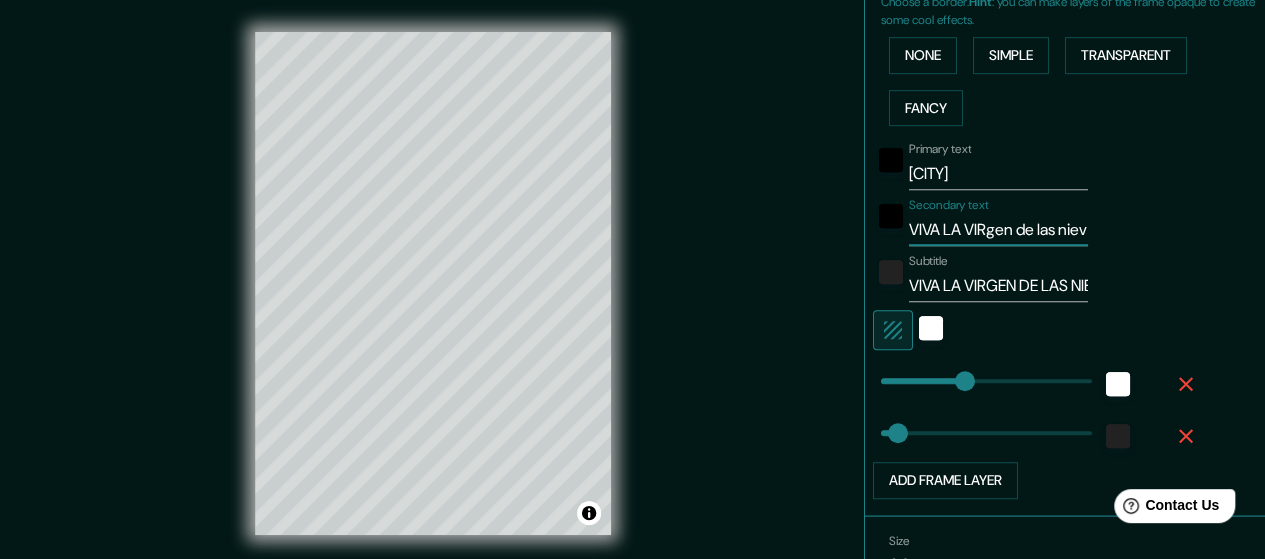 type on "VIVA LA VIRgen de las nieve" 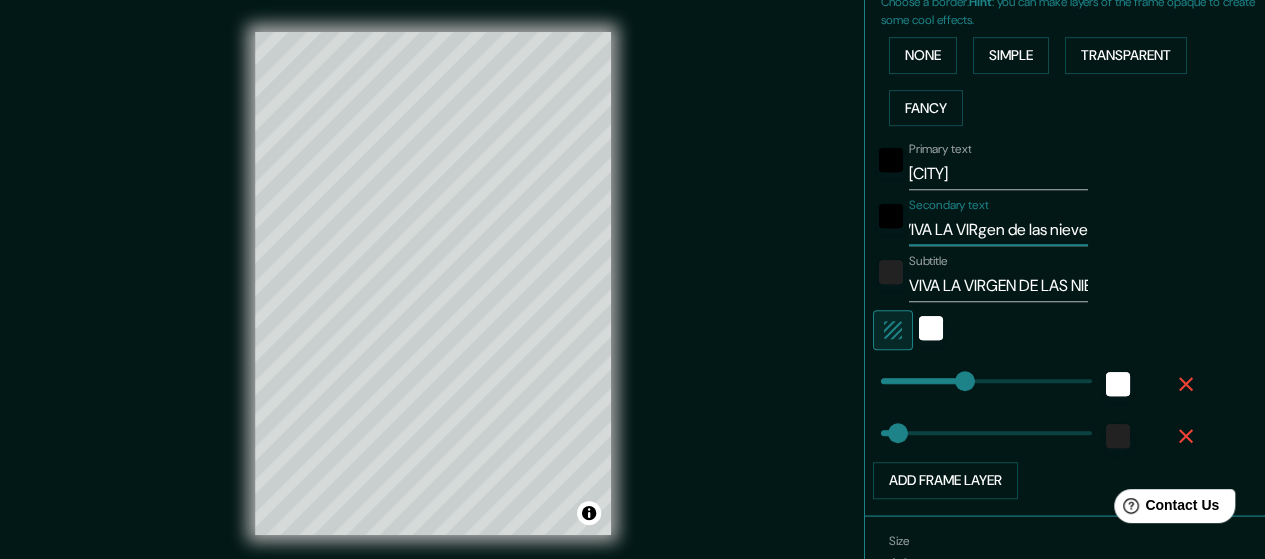 type on "142" 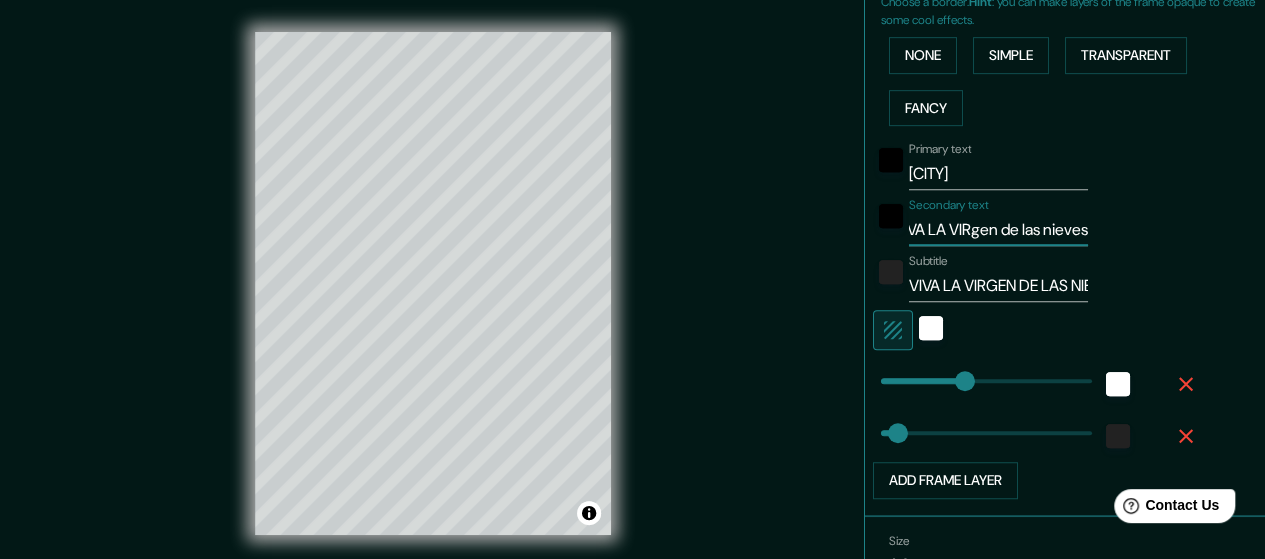 scroll, scrollTop: 0, scrollLeft: 40, axis: horizontal 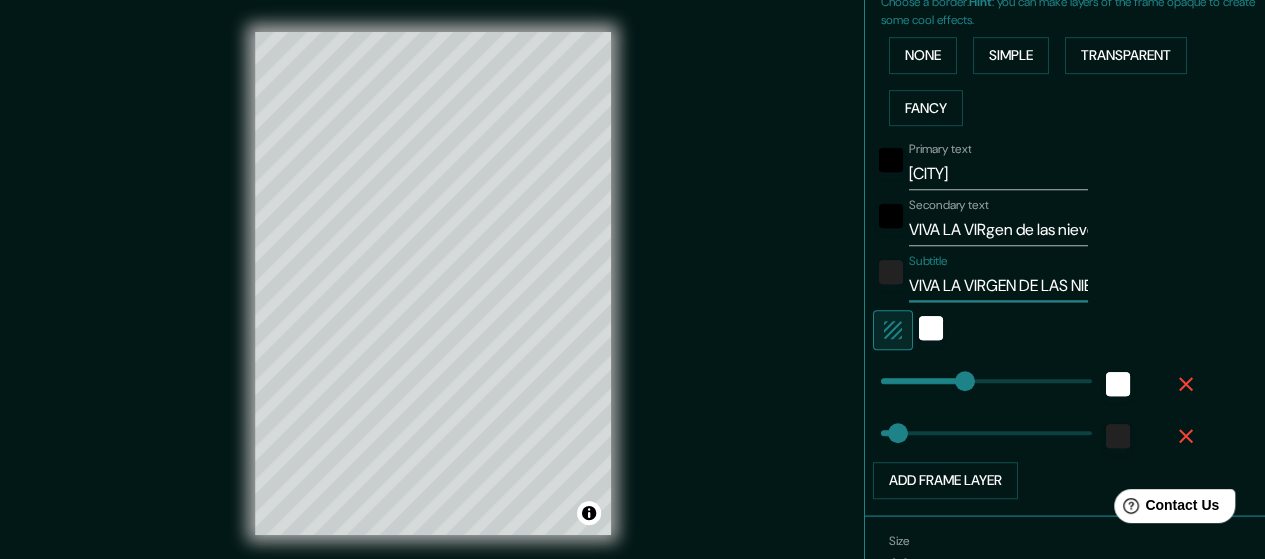 click on "VIVA LA VIRGEN DE LAS NIEVES" at bounding box center [998, 286] 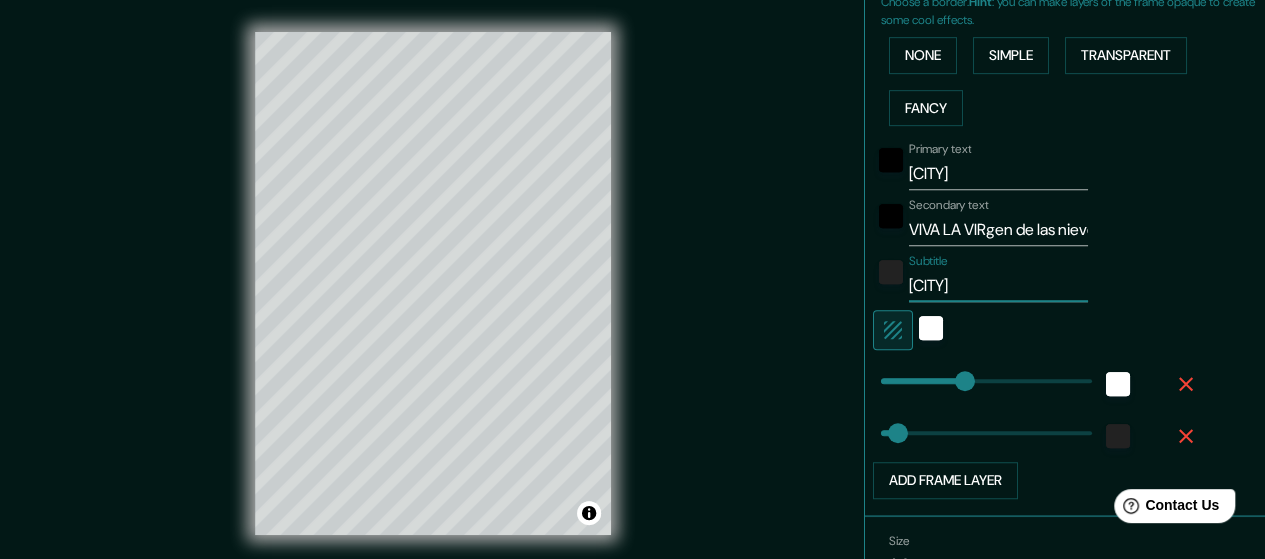 click on "Subtitle [CITY]" at bounding box center (1037, 278) 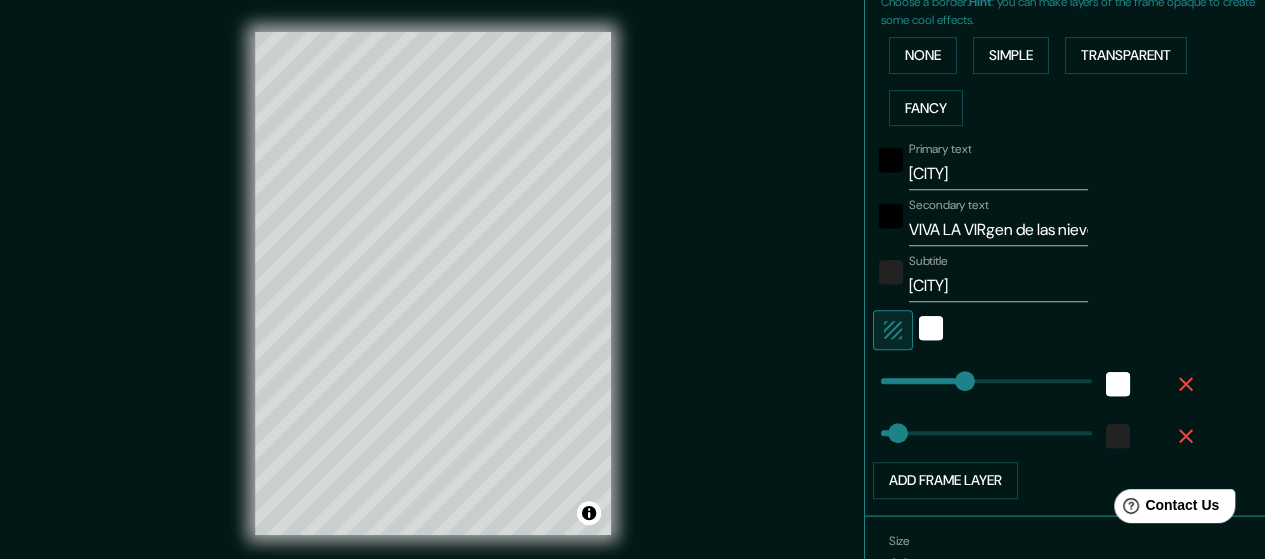 scroll, scrollTop: 477, scrollLeft: 0, axis: vertical 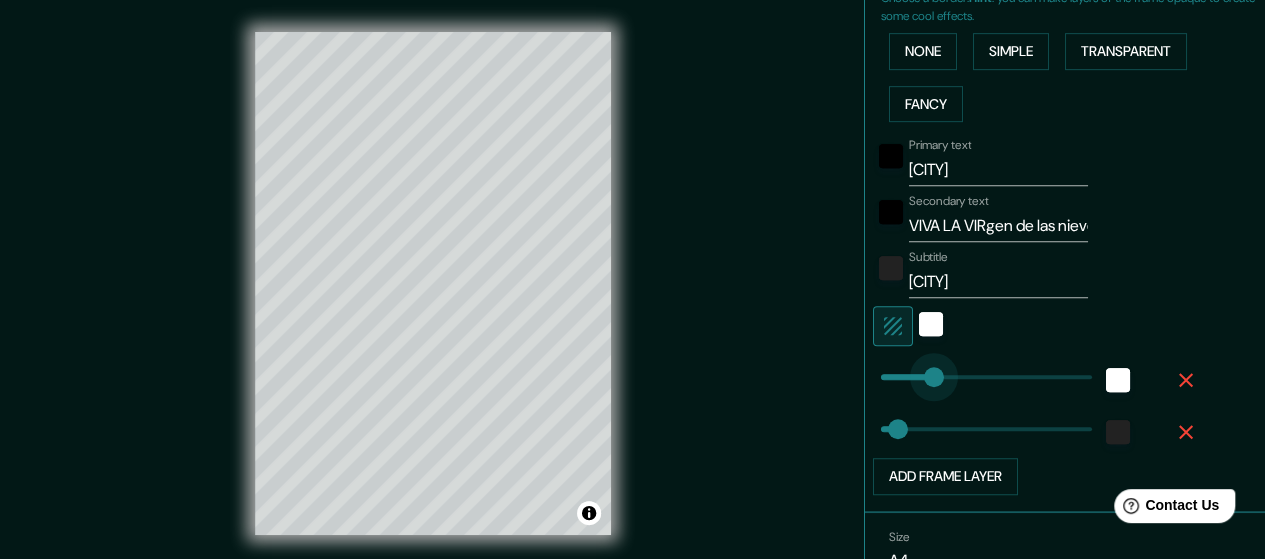 drag, startPoint x: 943, startPoint y: 380, endPoint x: 918, endPoint y: 385, distance: 25.495098 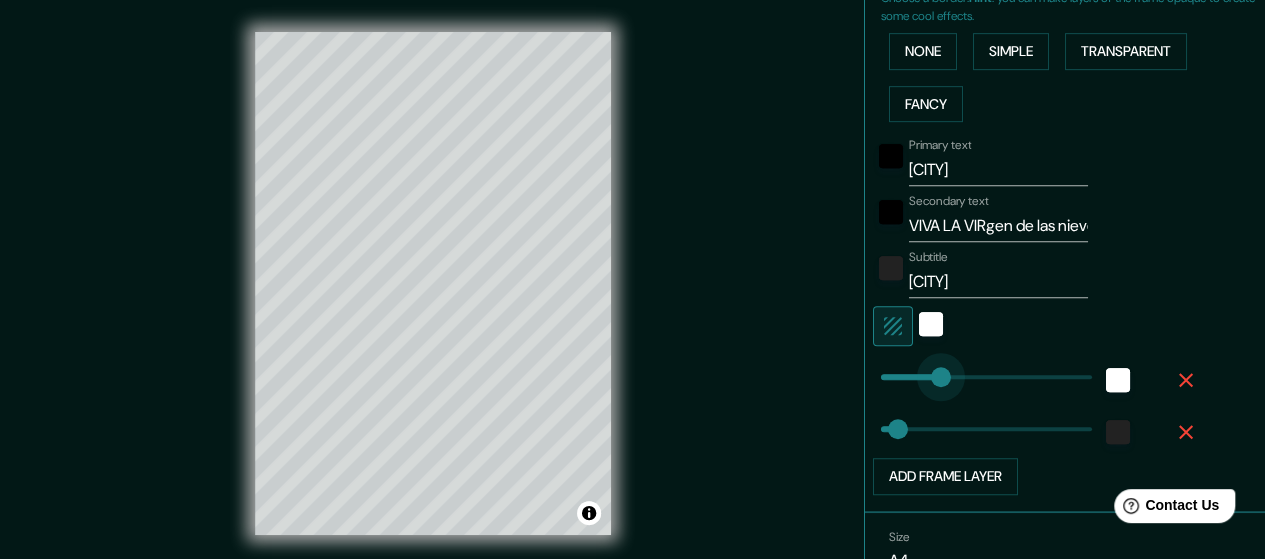 drag, startPoint x: 914, startPoint y: 387, endPoint x: 931, endPoint y: 395, distance: 18.788294 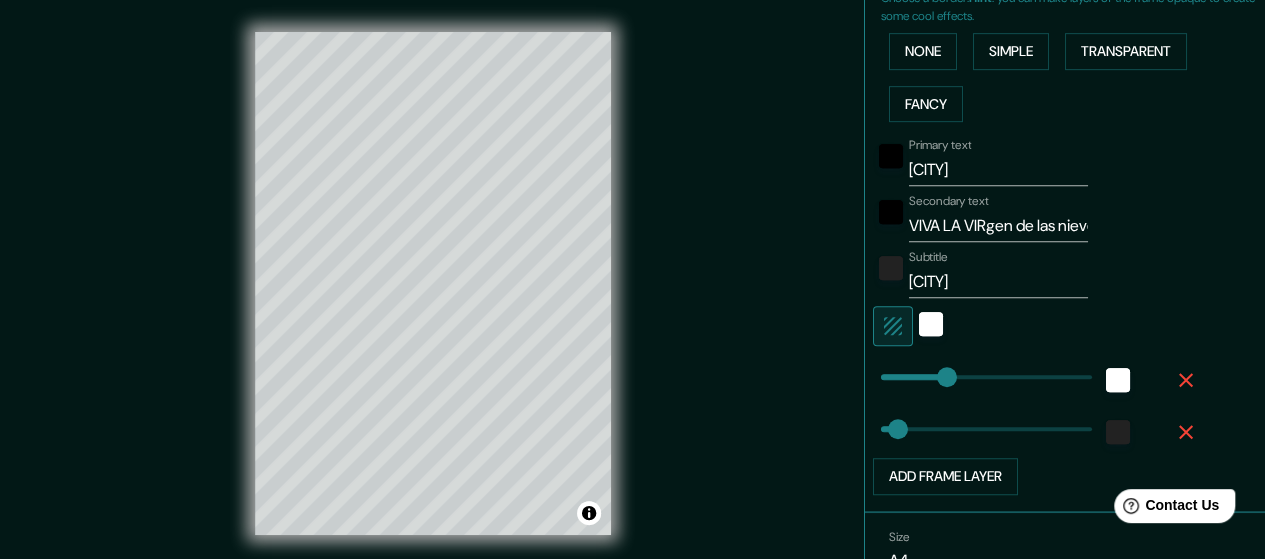 click on "Primary text [CITY] Secondary text VIVA LA [LAST] de las nieves Subtitle [CITY] Add frame layer" at bounding box center (1041, 312) 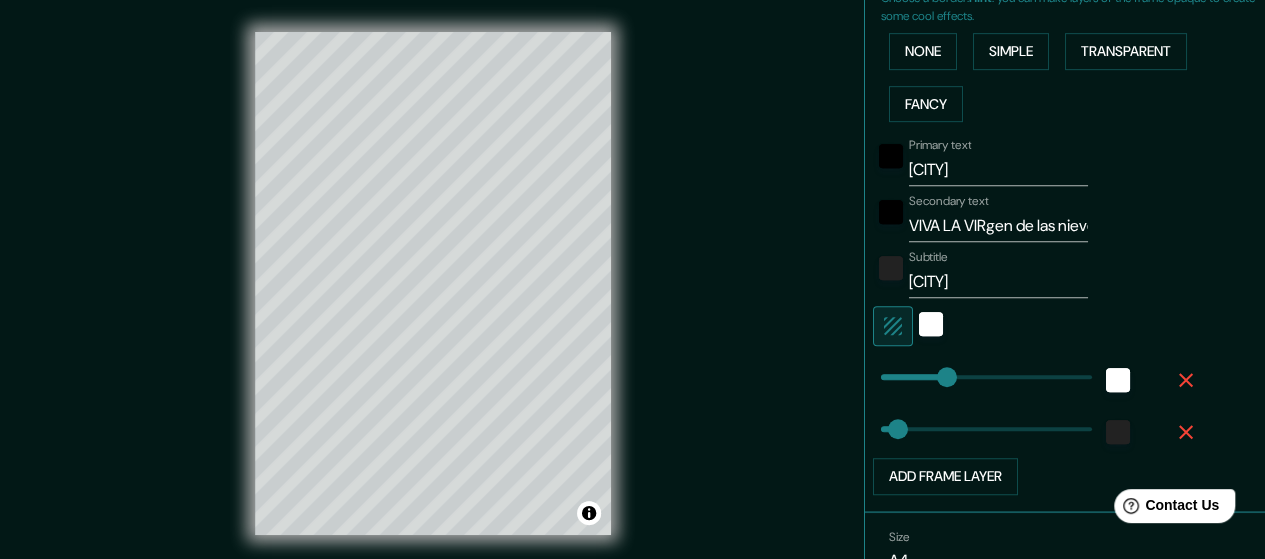 drag, startPoint x: 931, startPoint y: 395, endPoint x: 902, endPoint y: 381, distance: 32.202484 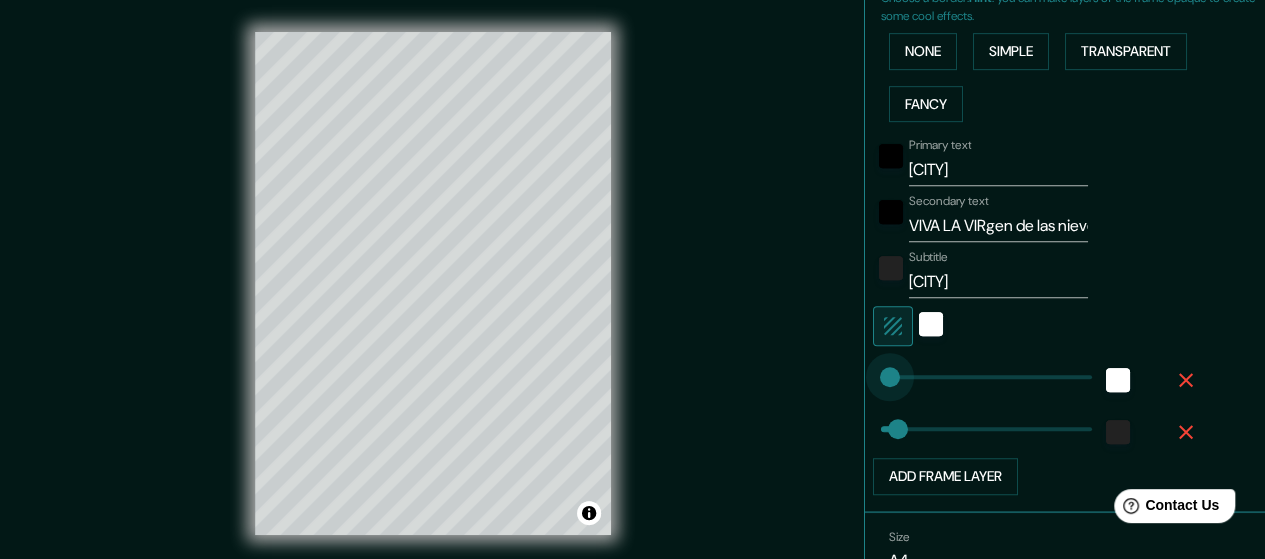 click at bounding box center [890, 377] 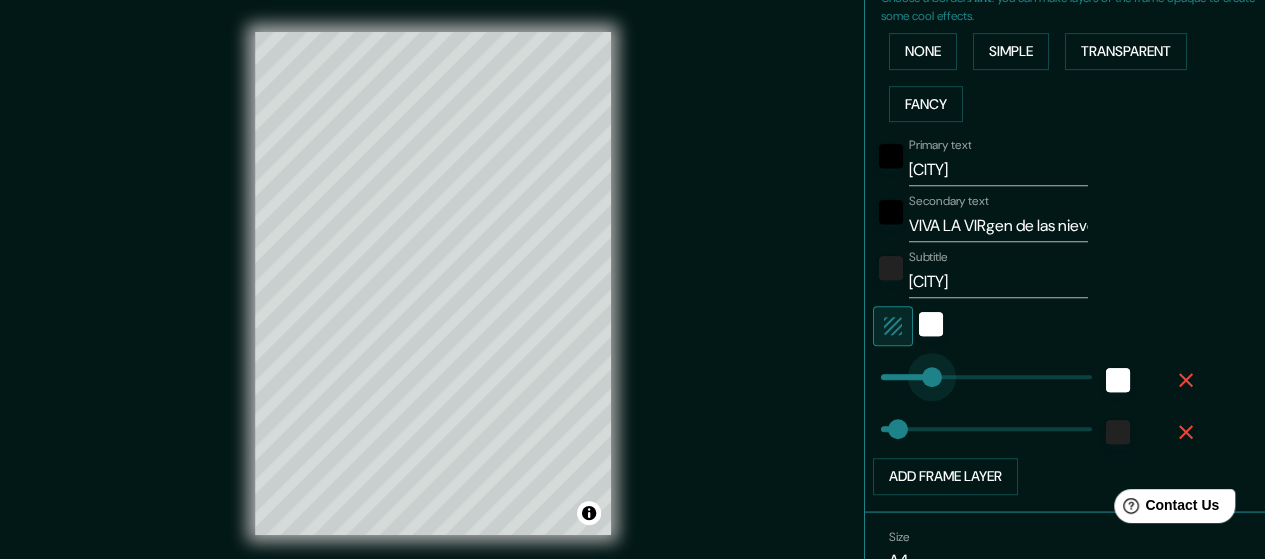 click at bounding box center (932, 377) 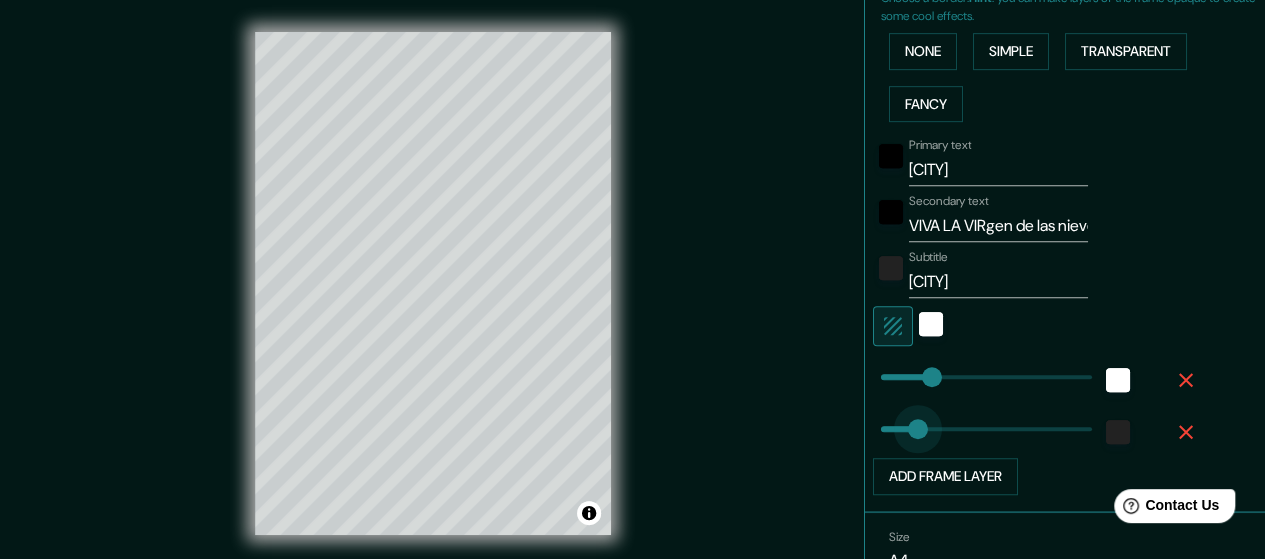 drag, startPoint x: 881, startPoint y: 423, endPoint x: 903, endPoint y: 423, distance: 22 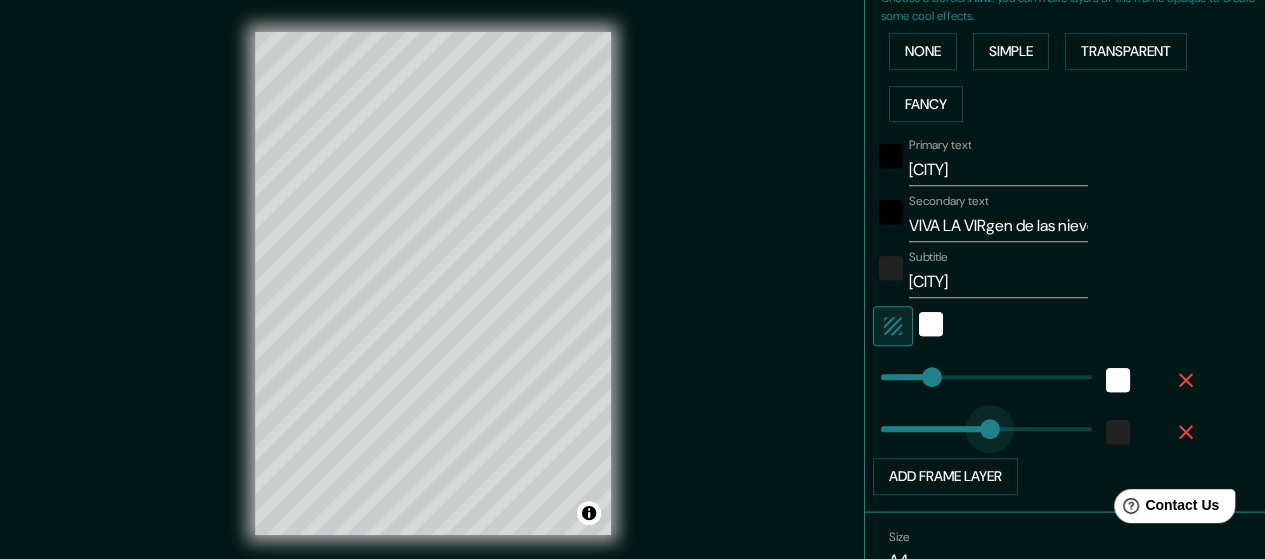 drag, startPoint x: 903, startPoint y: 423, endPoint x: 1060, endPoint y: 405, distance: 158.02847 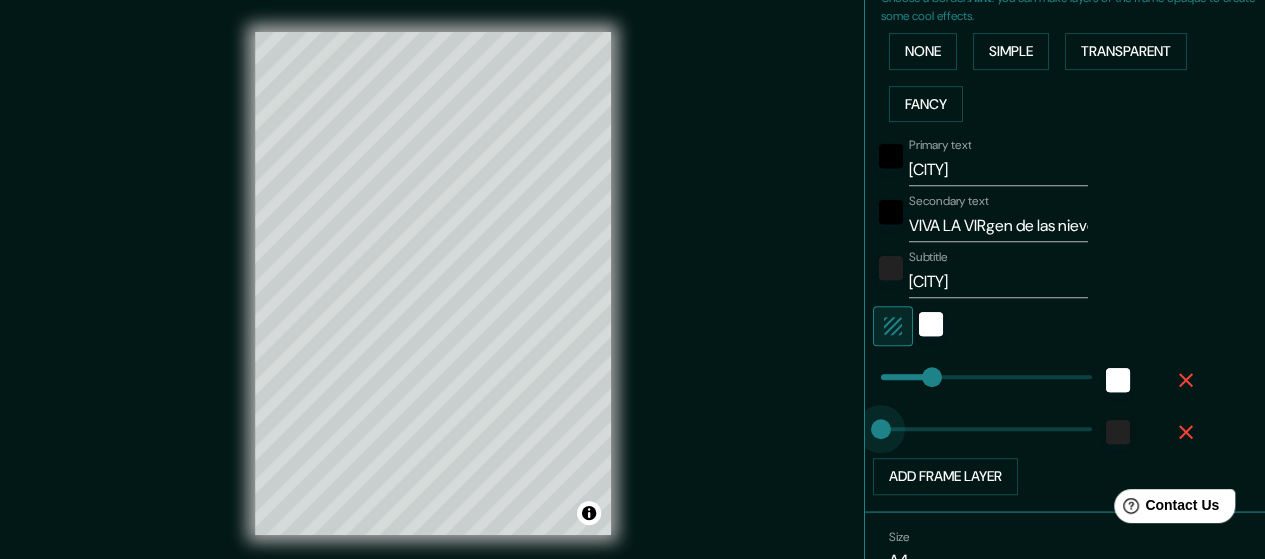 drag, startPoint x: 1060, startPoint y: 425, endPoint x: 842, endPoint y: 451, distance: 219.54498 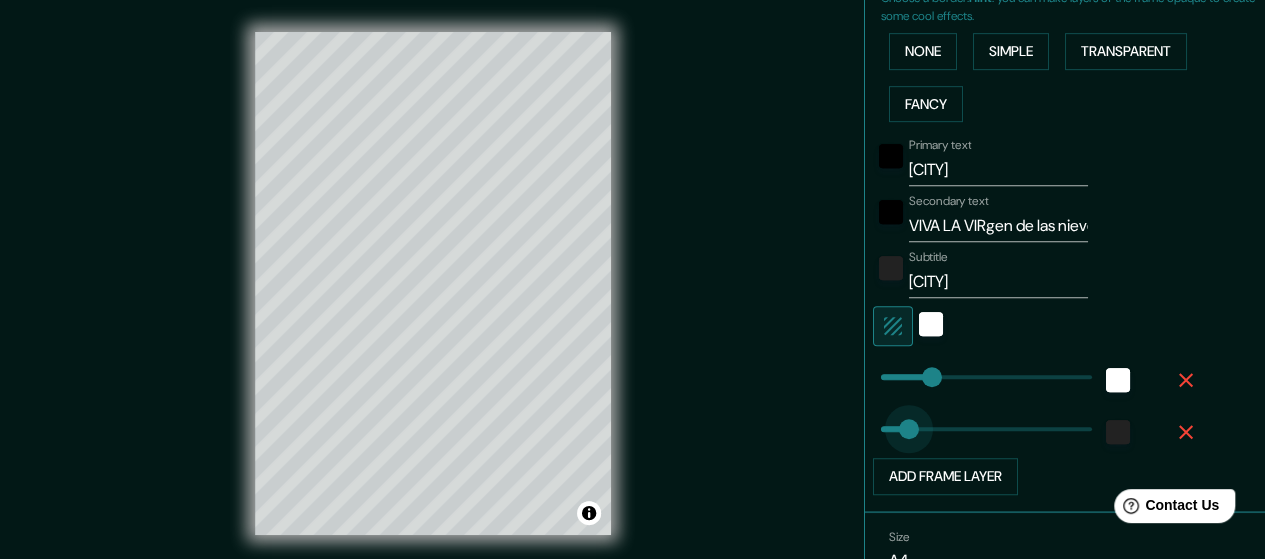 drag, startPoint x: 864, startPoint y: 436, endPoint x: 897, endPoint y: 439, distance: 33.13608 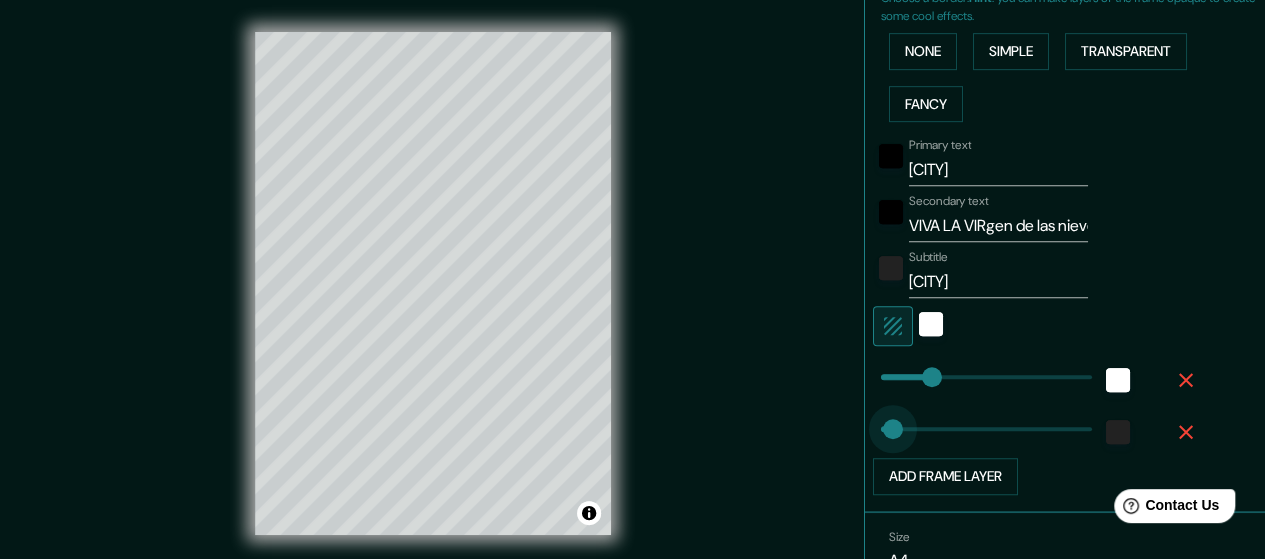 drag, startPoint x: 897, startPoint y: 439, endPoint x: 872, endPoint y: 441, distance: 25.079872 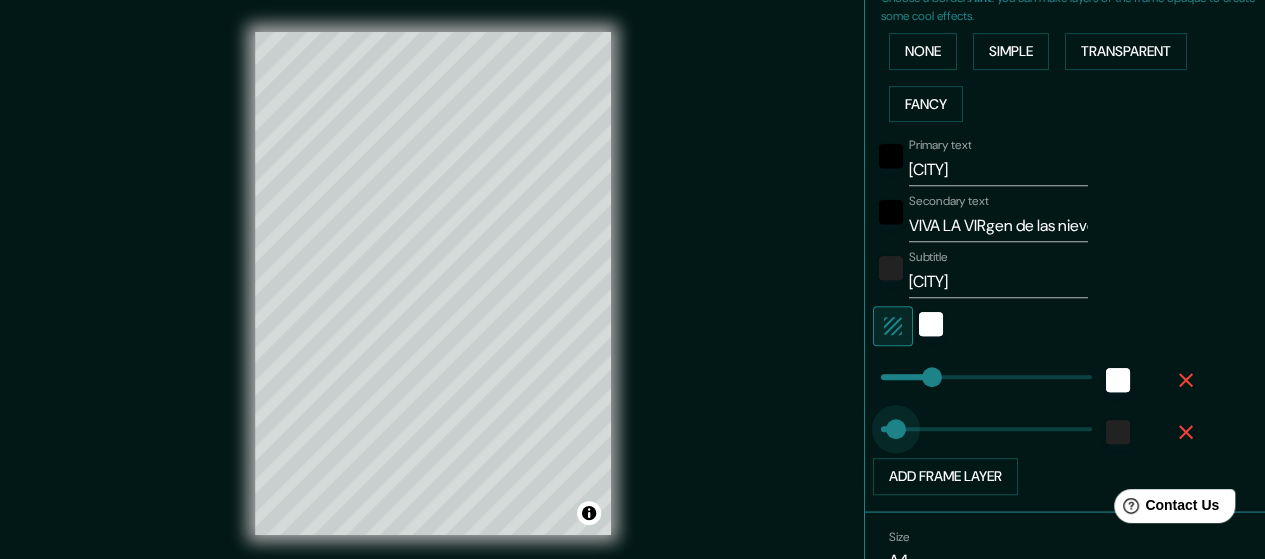 drag, startPoint x: 876, startPoint y: 439, endPoint x: 888, endPoint y: 443, distance: 12.649111 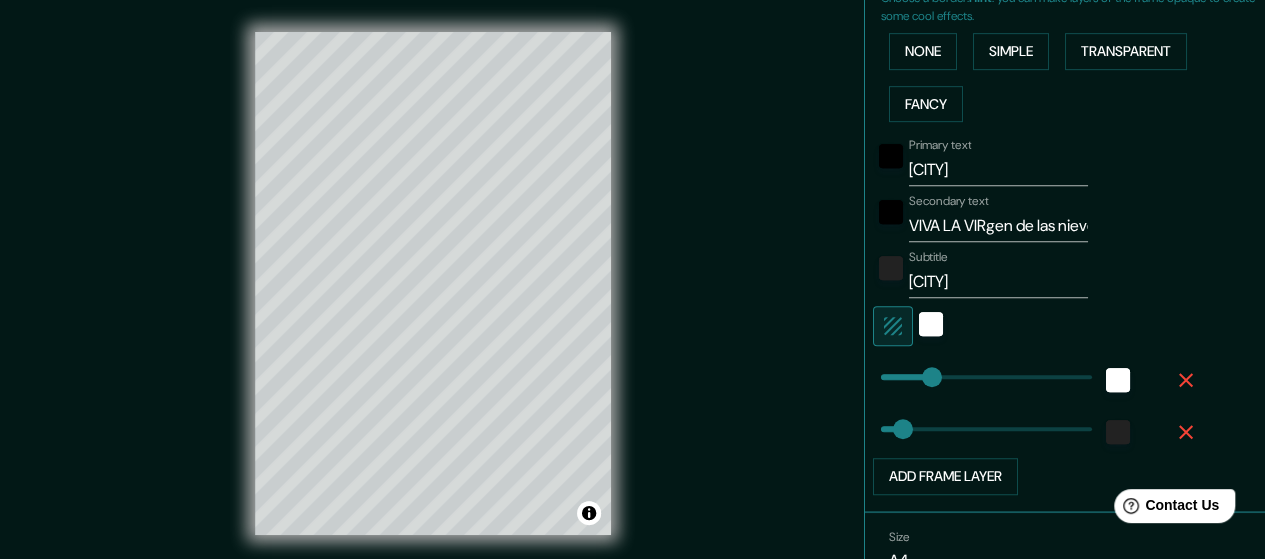 scroll, scrollTop: 40, scrollLeft: 0, axis: vertical 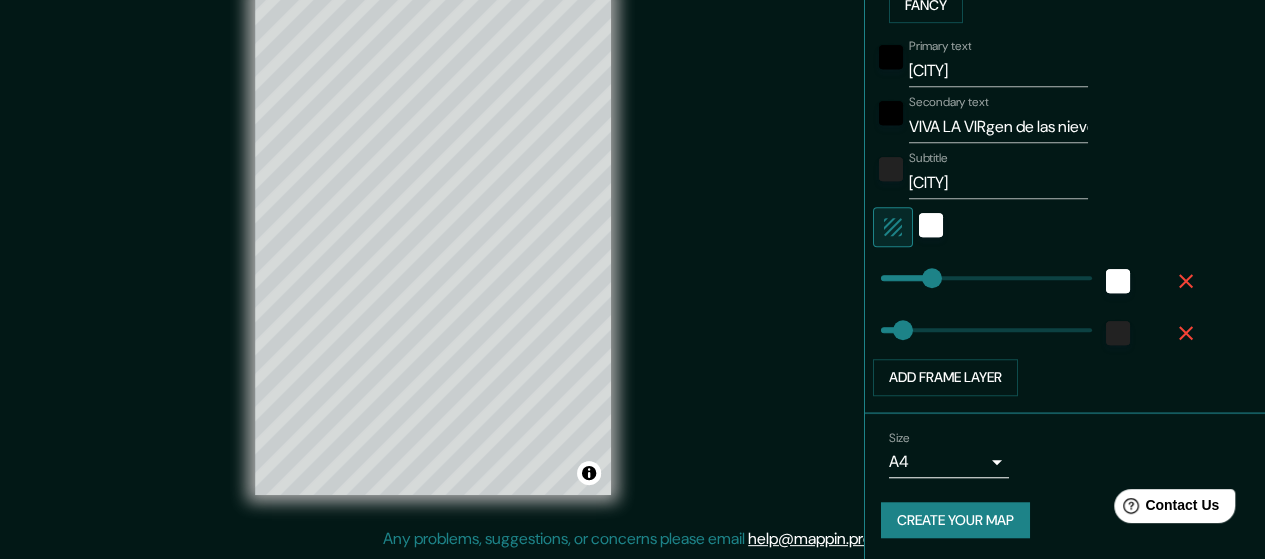 click on "Create your map" at bounding box center (955, 520) 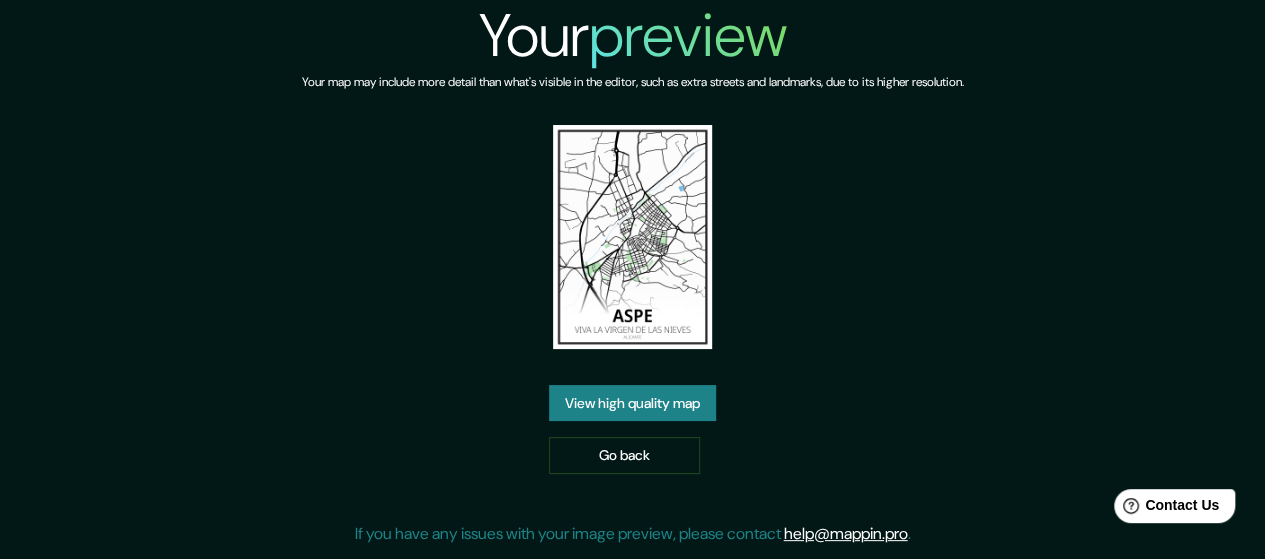 scroll, scrollTop: 2, scrollLeft: 0, axis: vertical 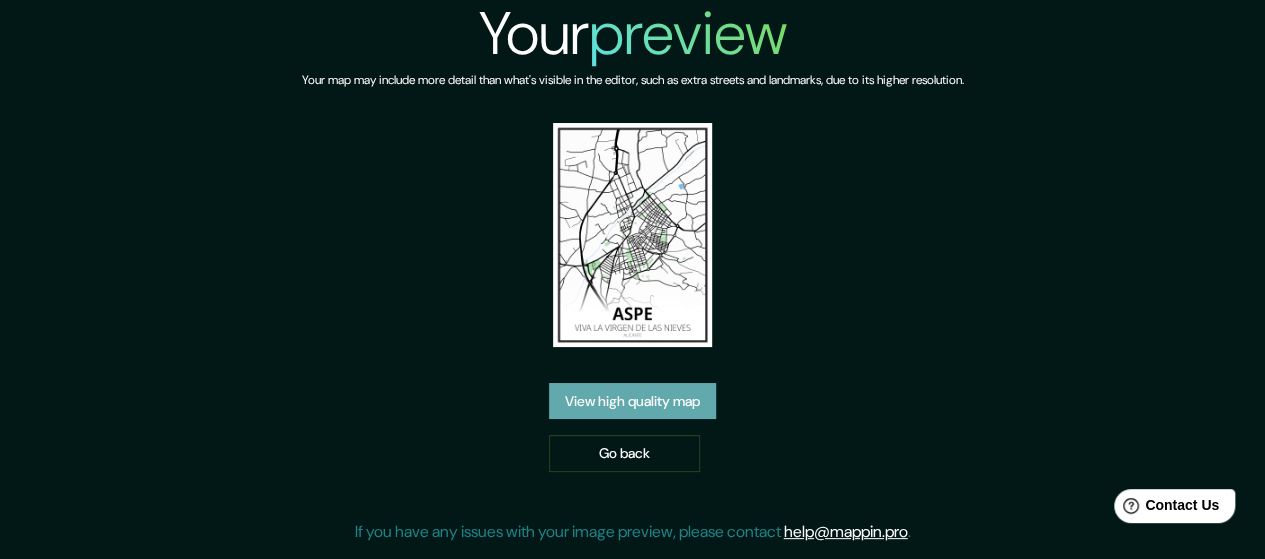 click on "View high quality map" at bounding box center [632, 401] 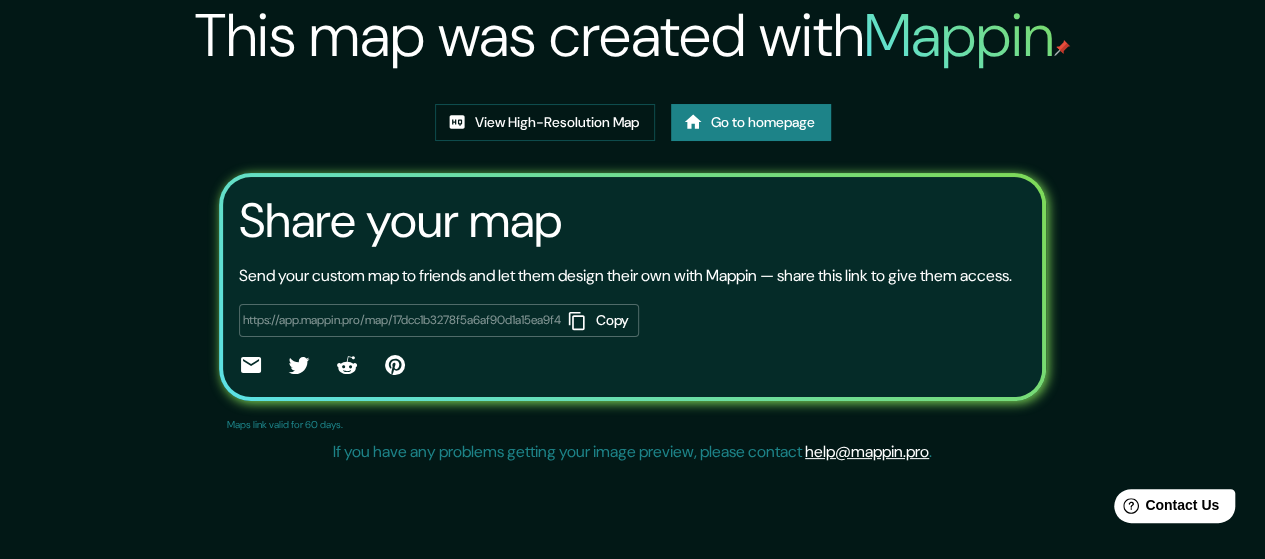 scroll, scrollTop: 0, scrollLeft: 0, axis: both 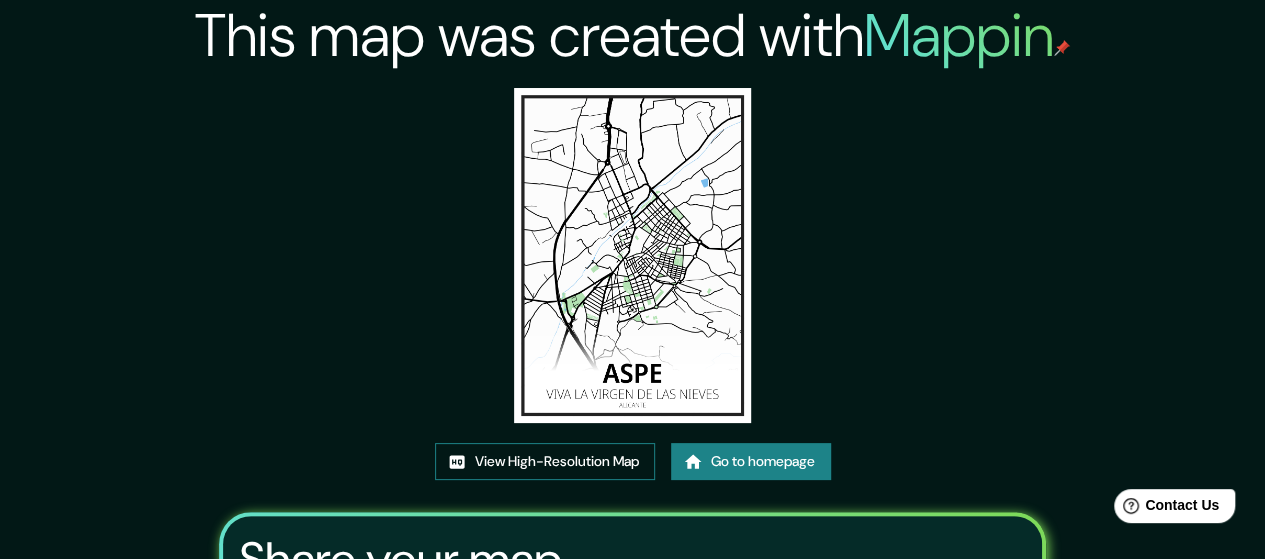 click on "View High-Resolution Map" at bounding box center [545, 461] 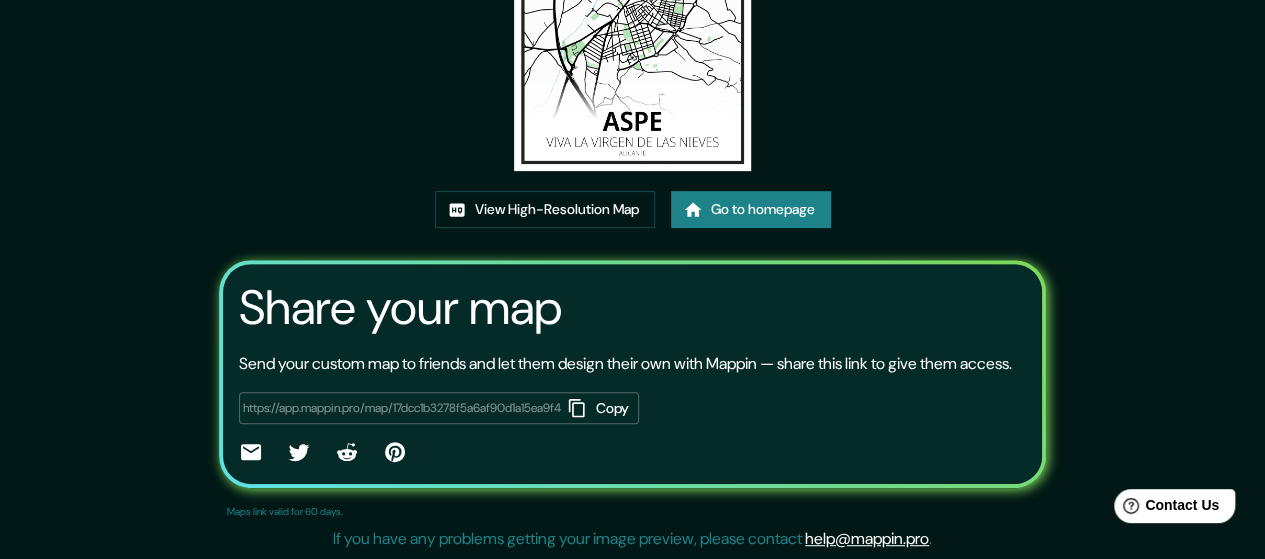 scroll, scrollTop: 276, scrollLeft: 0, axis: vertical 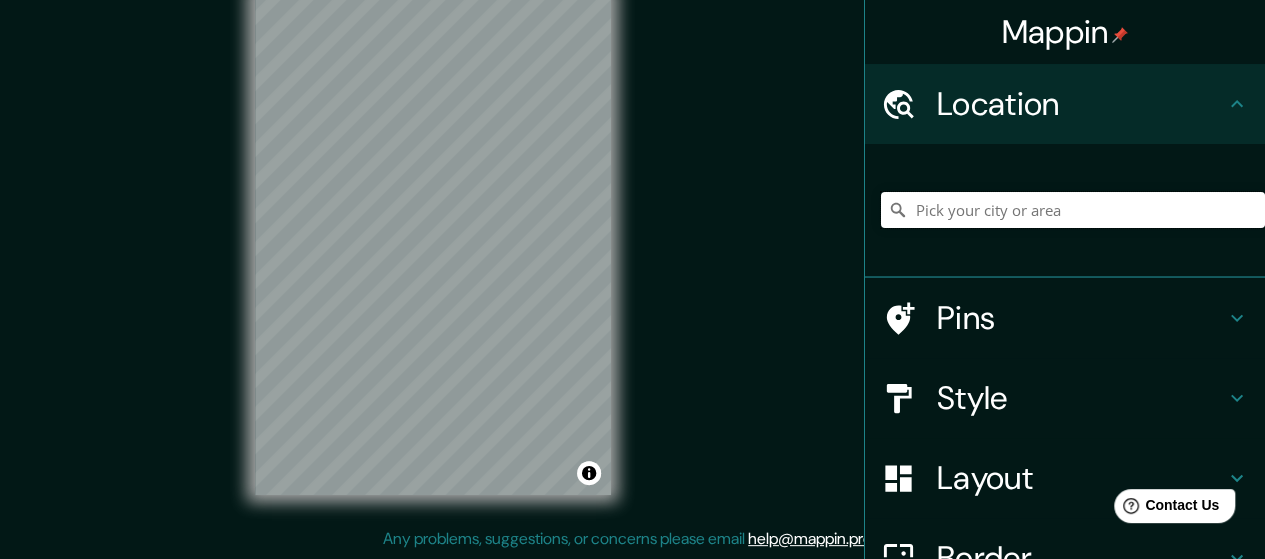 click at bounding box center [1073, 210] 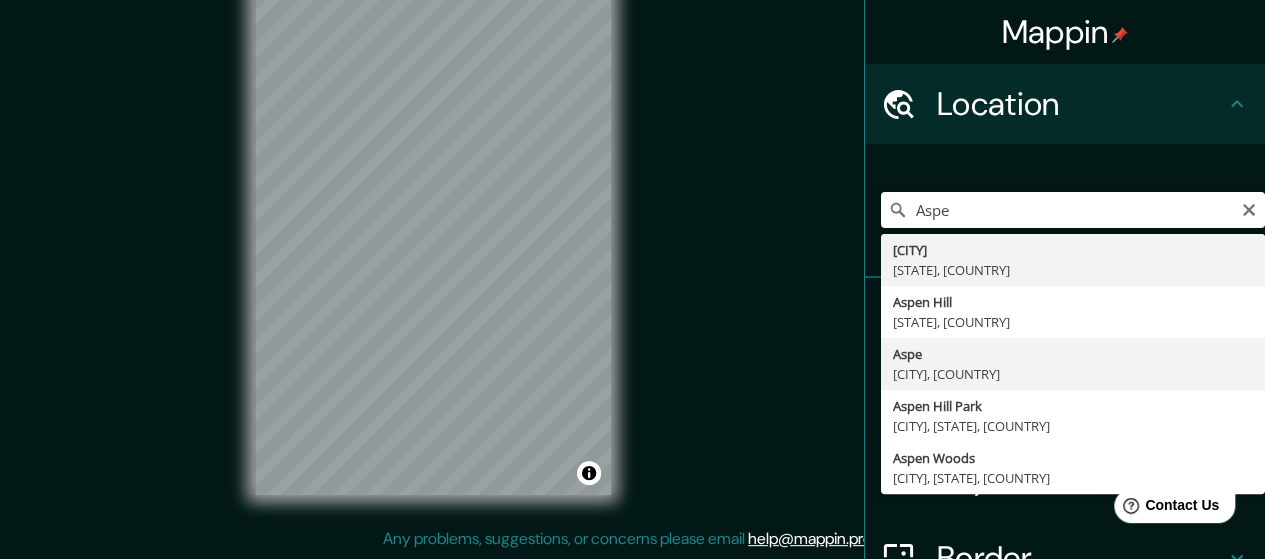 type on "Aspe, provincia de Alicante, España" 